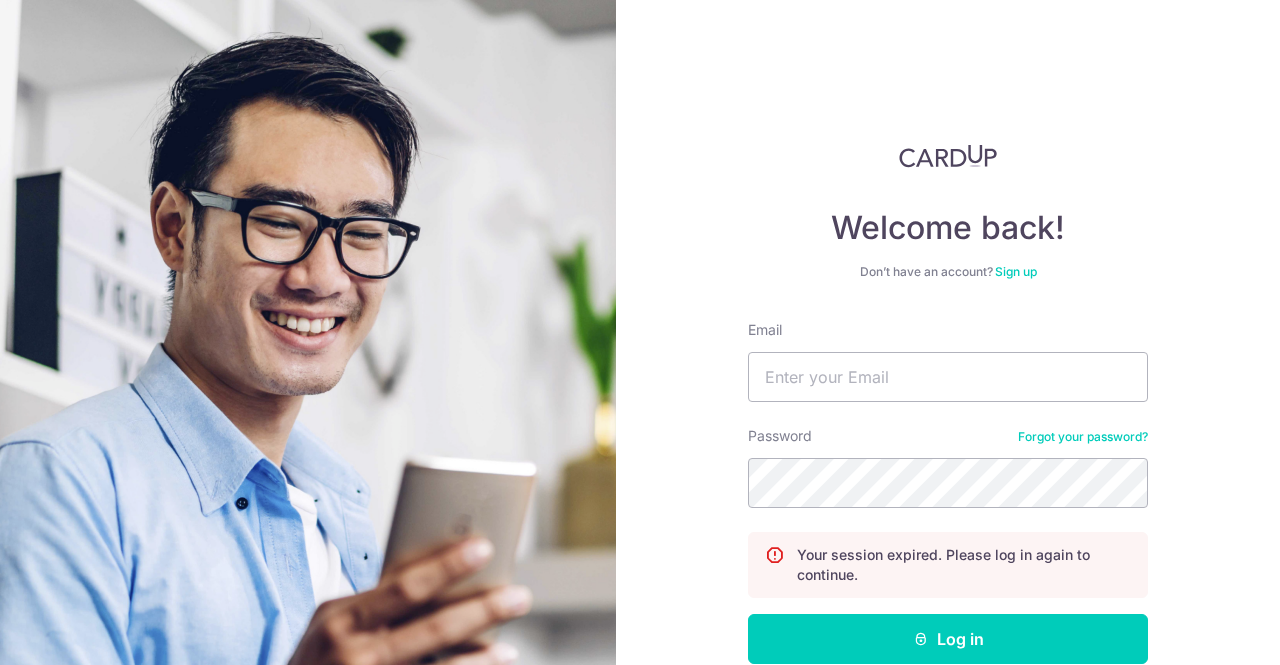 scroll, scrollTop: 0, scrollLeft: 0, axis: both 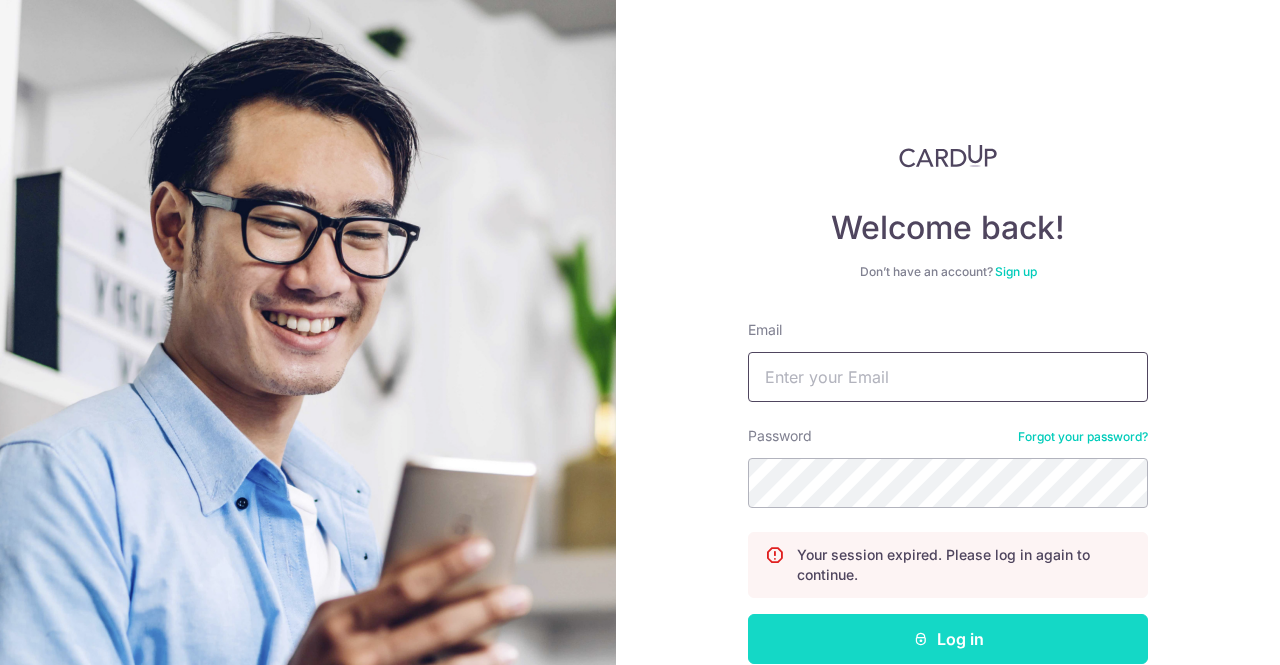 type on "iamrachelccy@gmail.com" 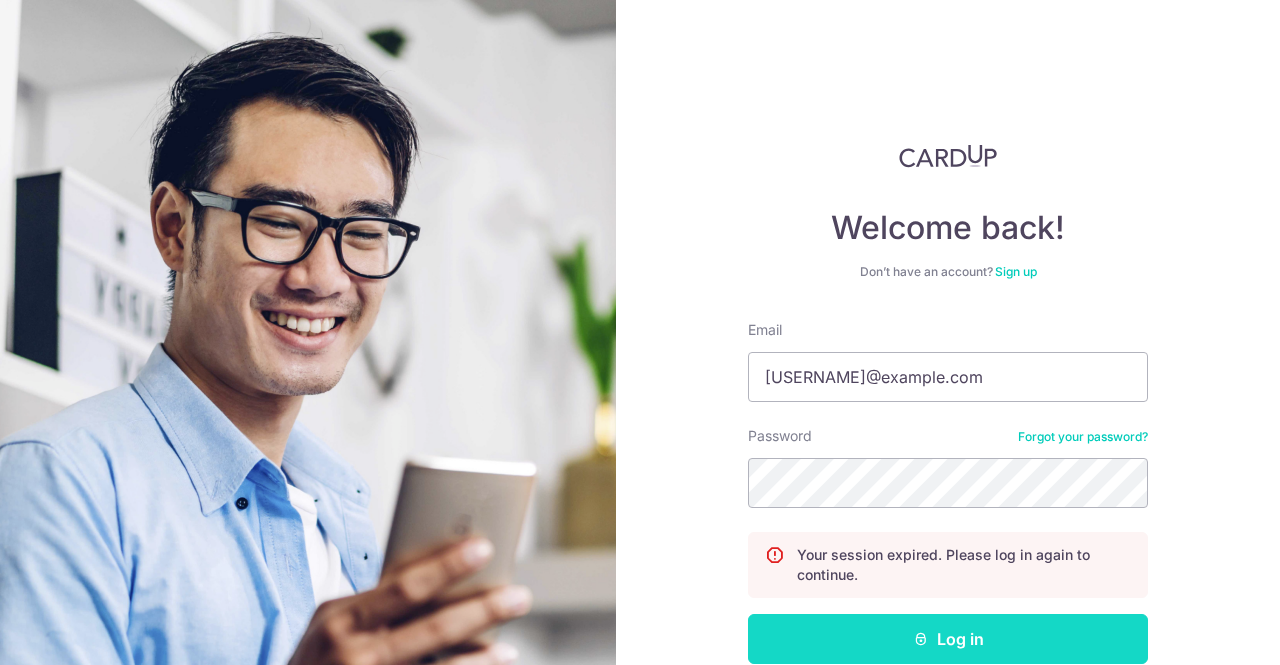 click on "Log in" at bounding box center [948, 639] 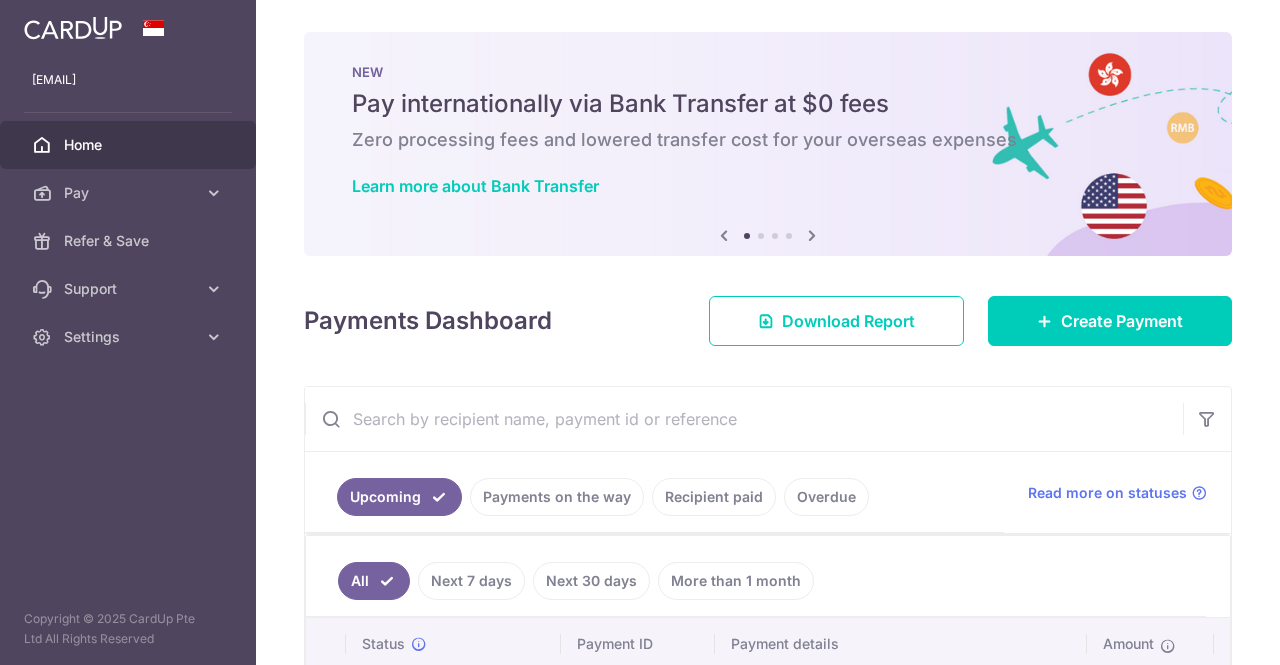 scroll, scrollTop: 0, scrollLeft: 0, axis: both 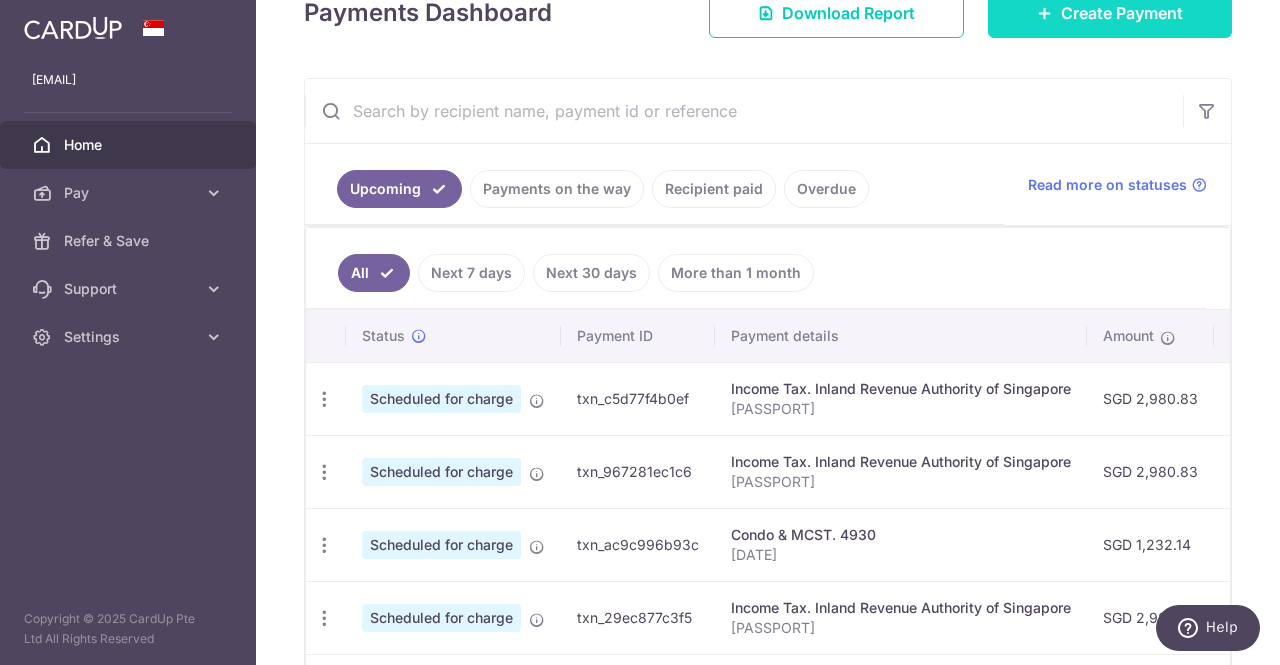 click on "Create Payment" at bounding box center (1122, 13) 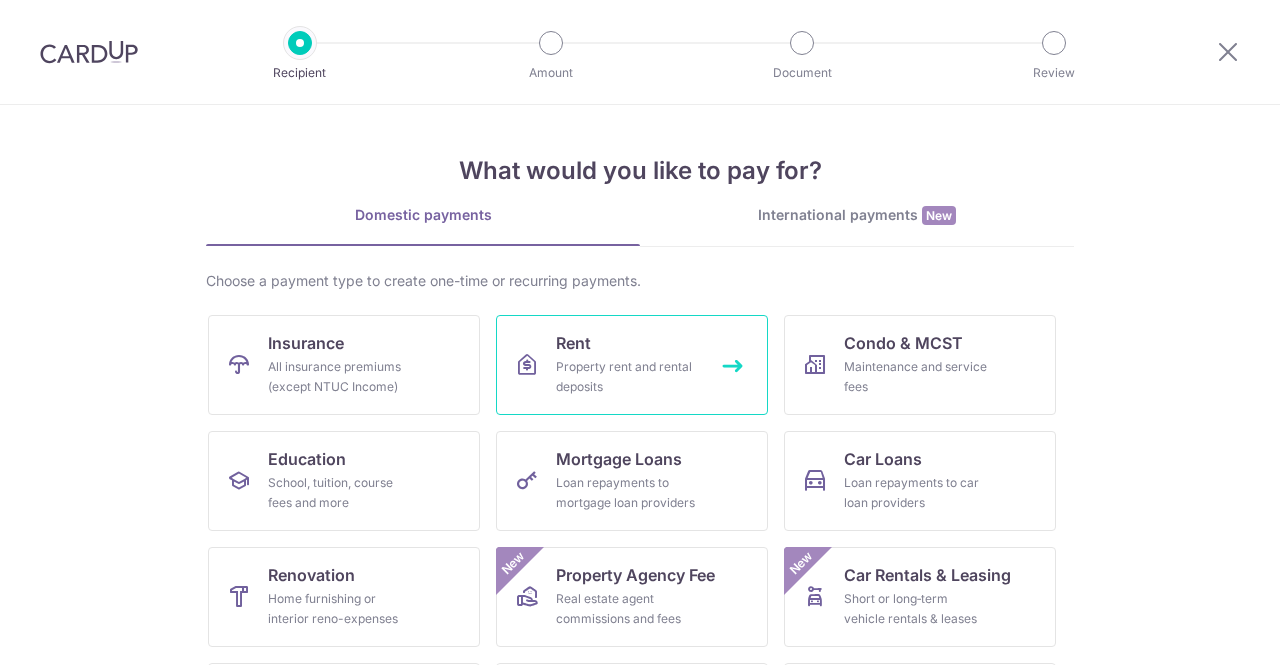 scroll, scrollTop: 0, scrollLeft: 0, axis: both 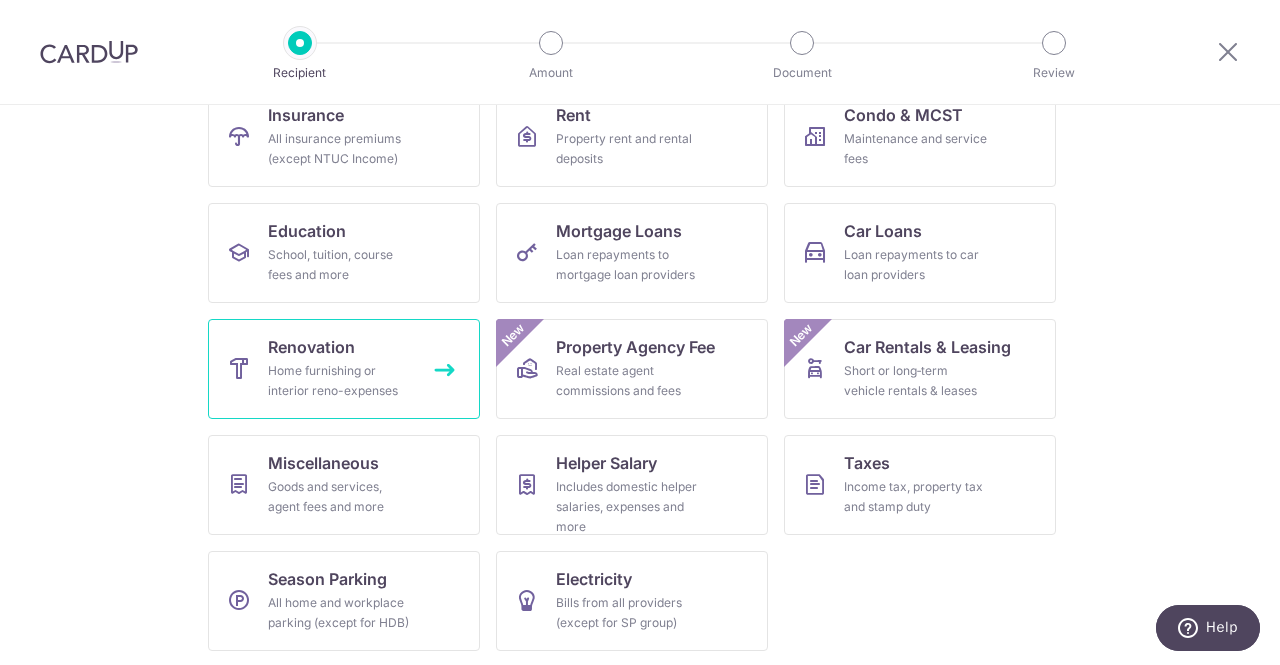 click on "Home furnishing or interior reno-expenses" at bounding box center (340, 381) 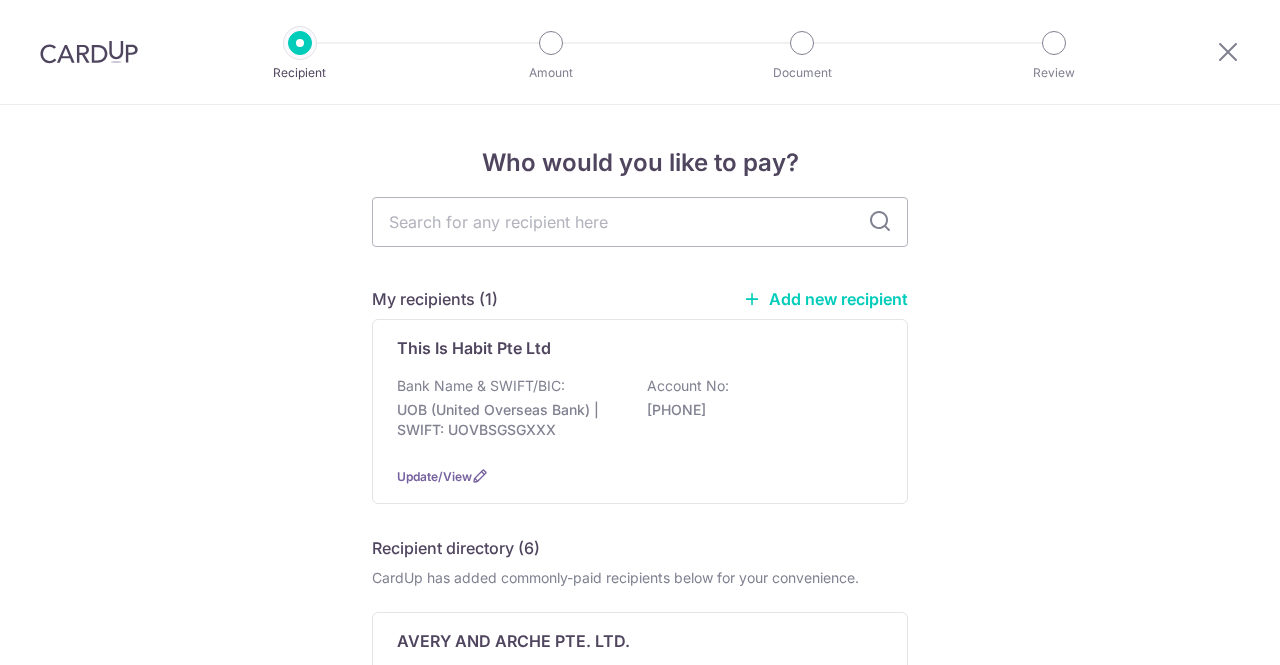 scroll, scrollTop: 0, scrollLeft: 0, axis: both 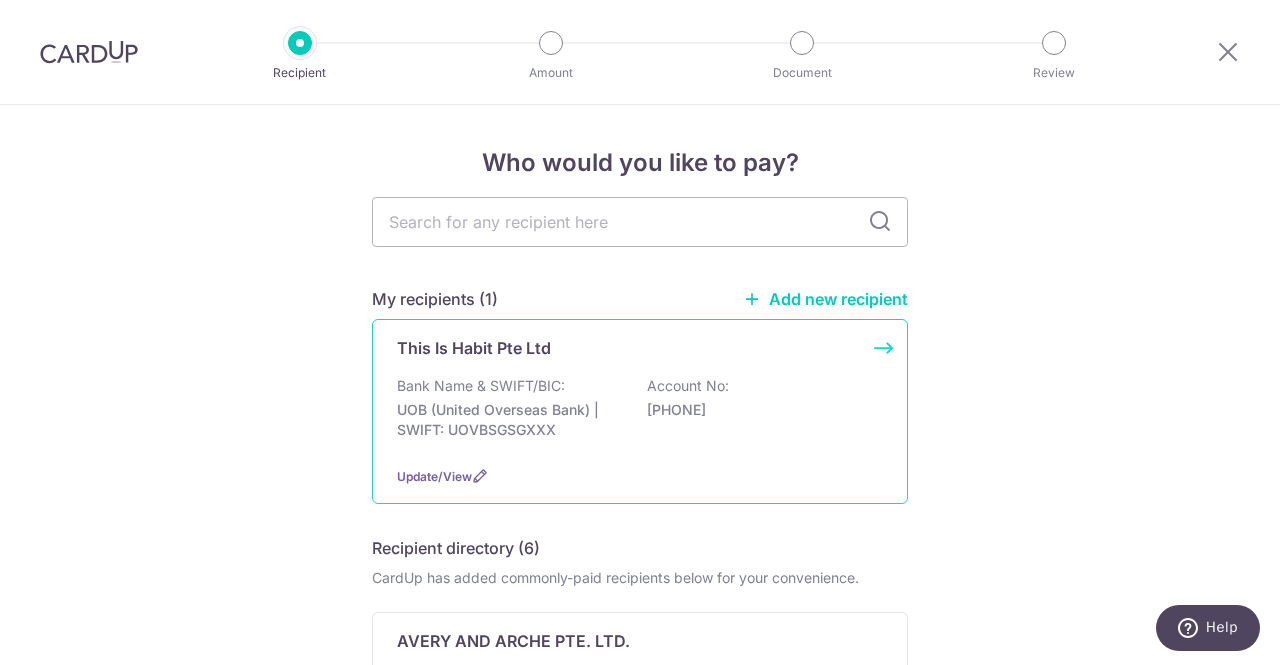 click on "Bank Name & SWIFT/BIC:" at bounding box center [481, 386] 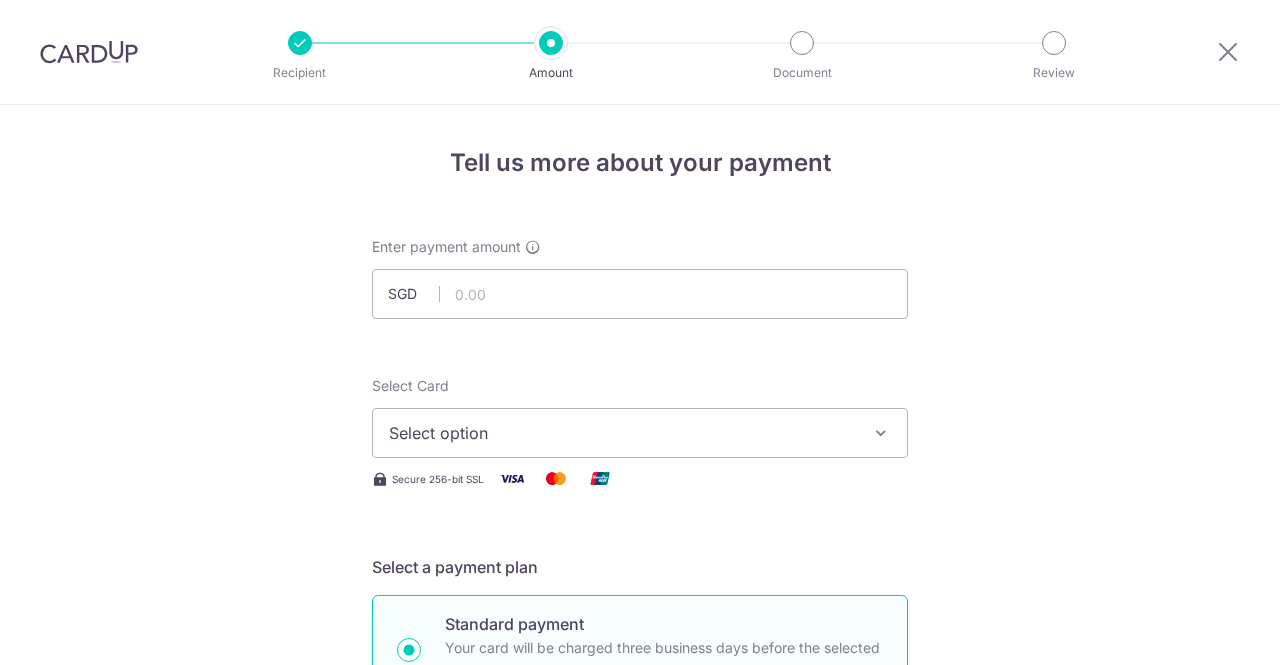 scroll, scrollTop: 0, scrollLeft: 0, axis: both 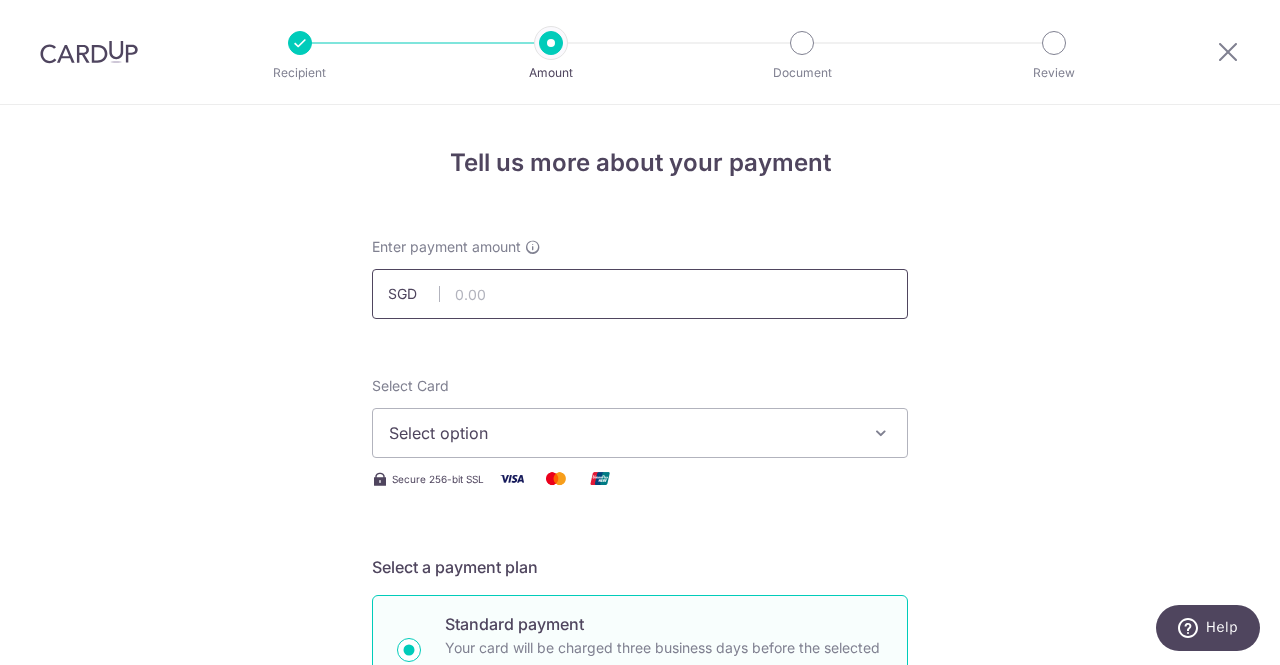 click at bounding box center (640, 294) 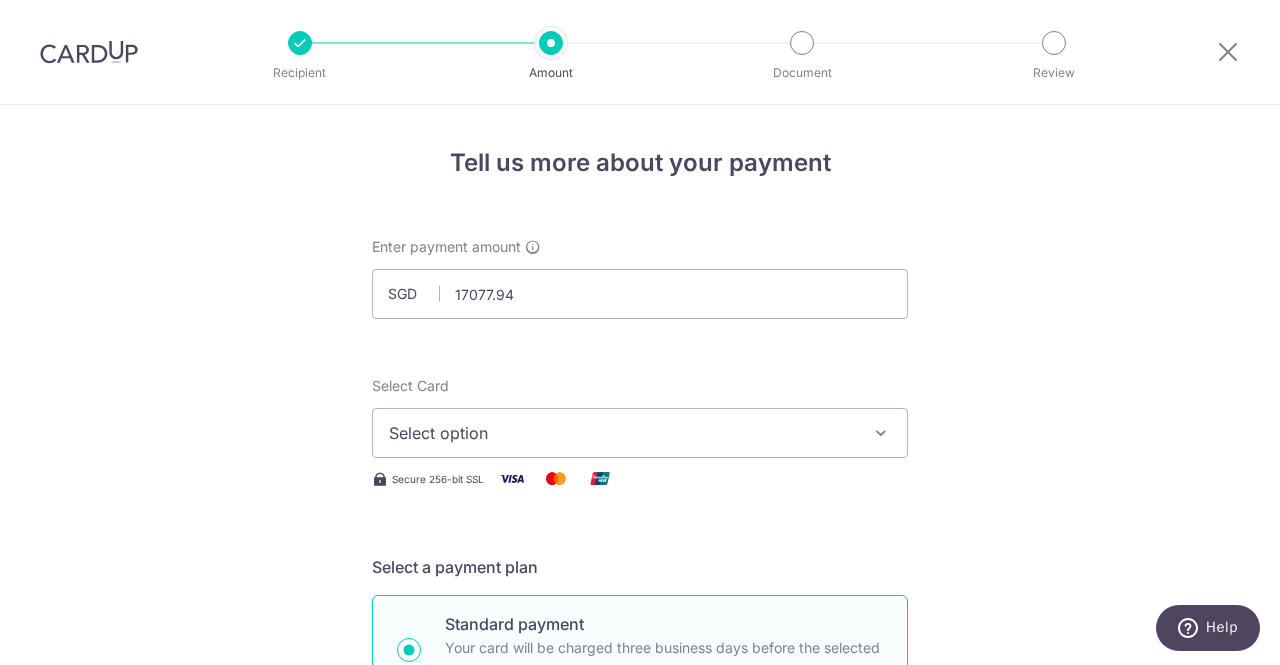 type on "17,077.94" 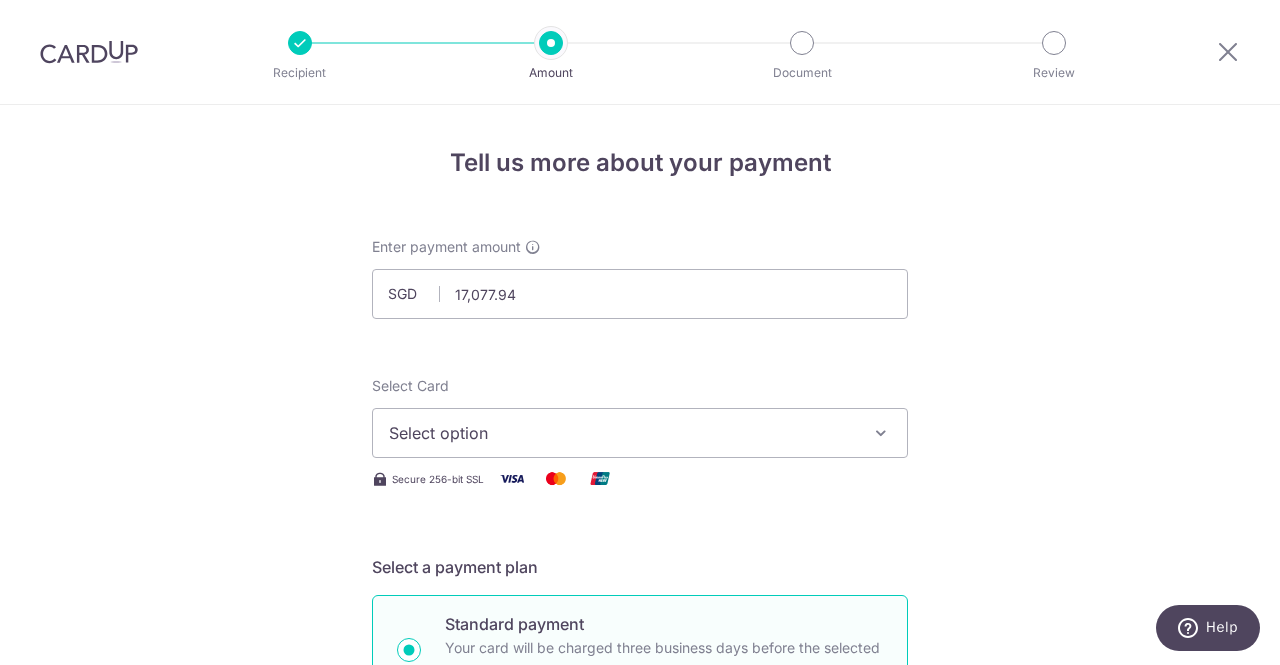 click on "Select option" at bounding box center (622, 433) 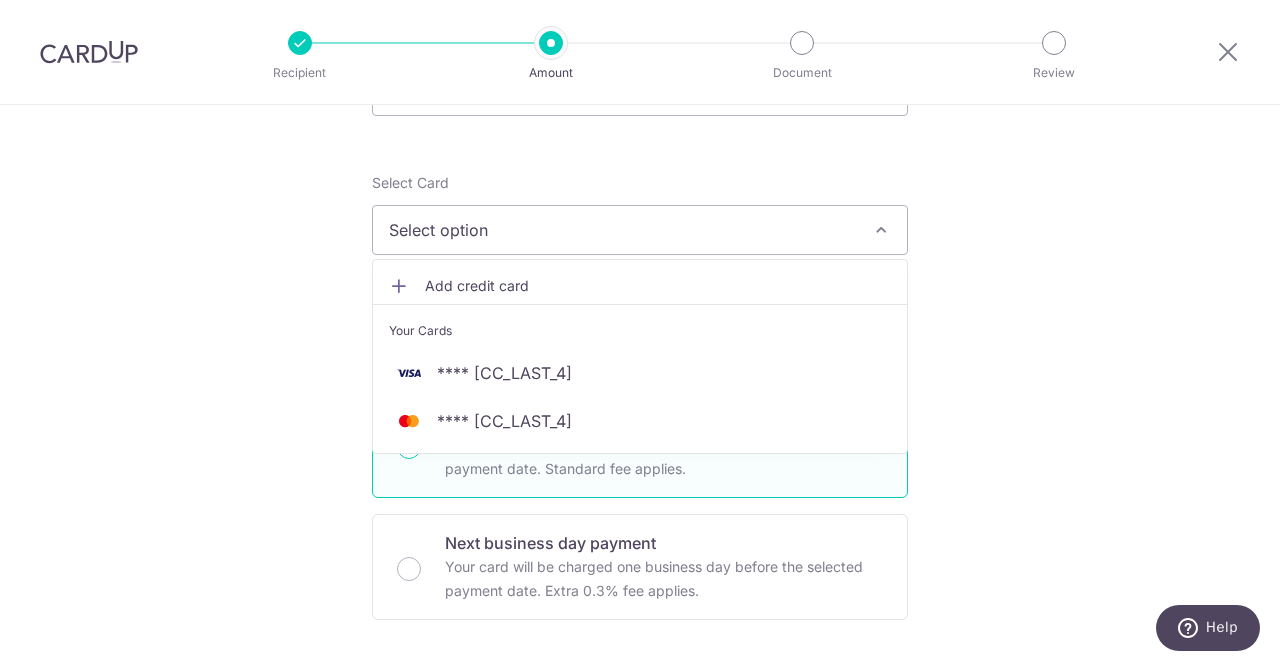scroll, scrollTop: 204, scrollLeft: 0, axis: vertical 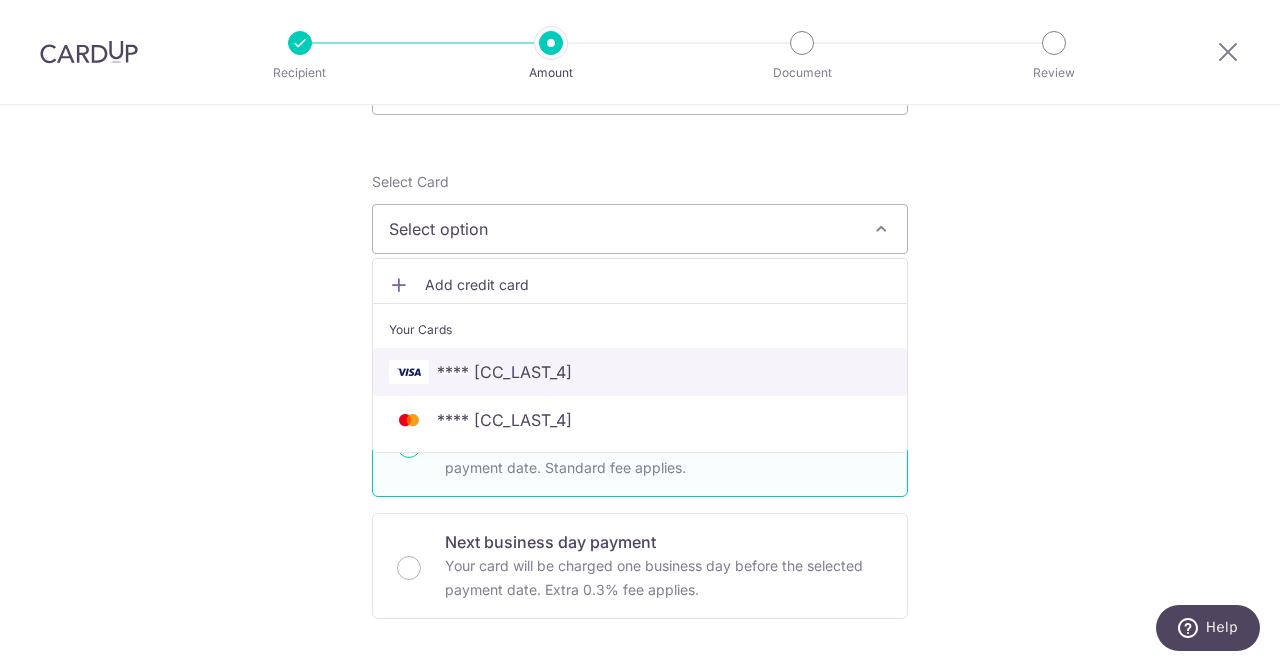 click on "**** 0445" at bounding box center [504, 372] 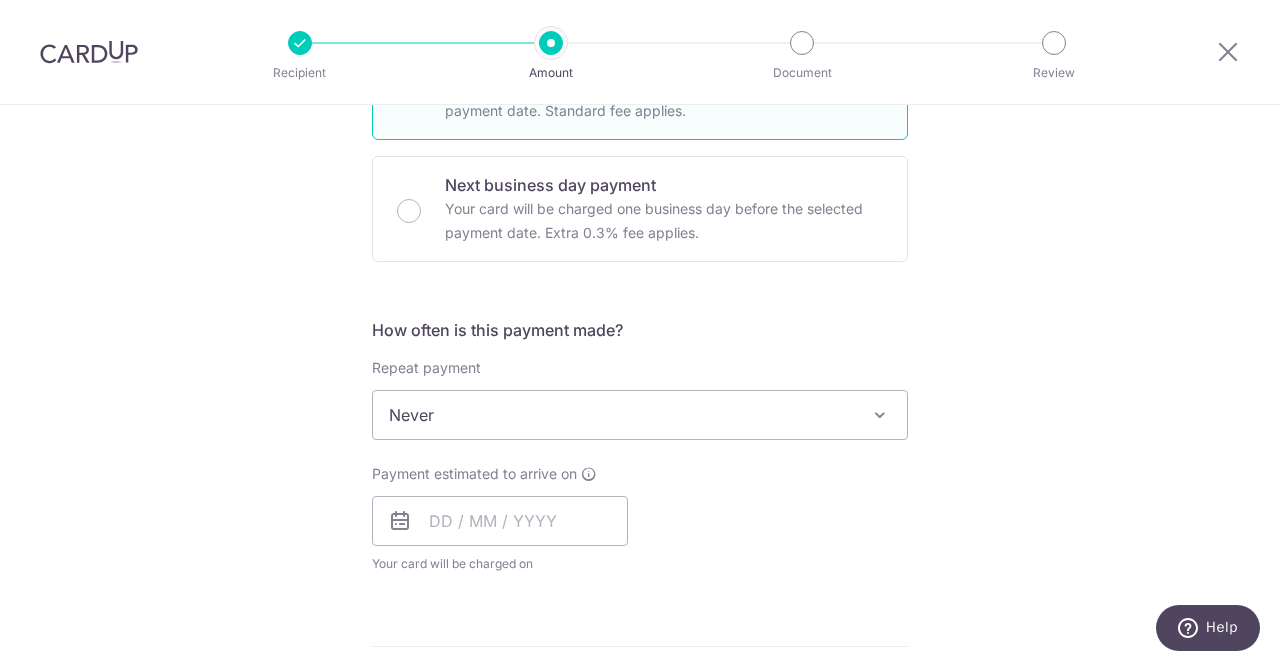 scroll, scrollTop: 560, scrollLeft: 0, axis: vertical 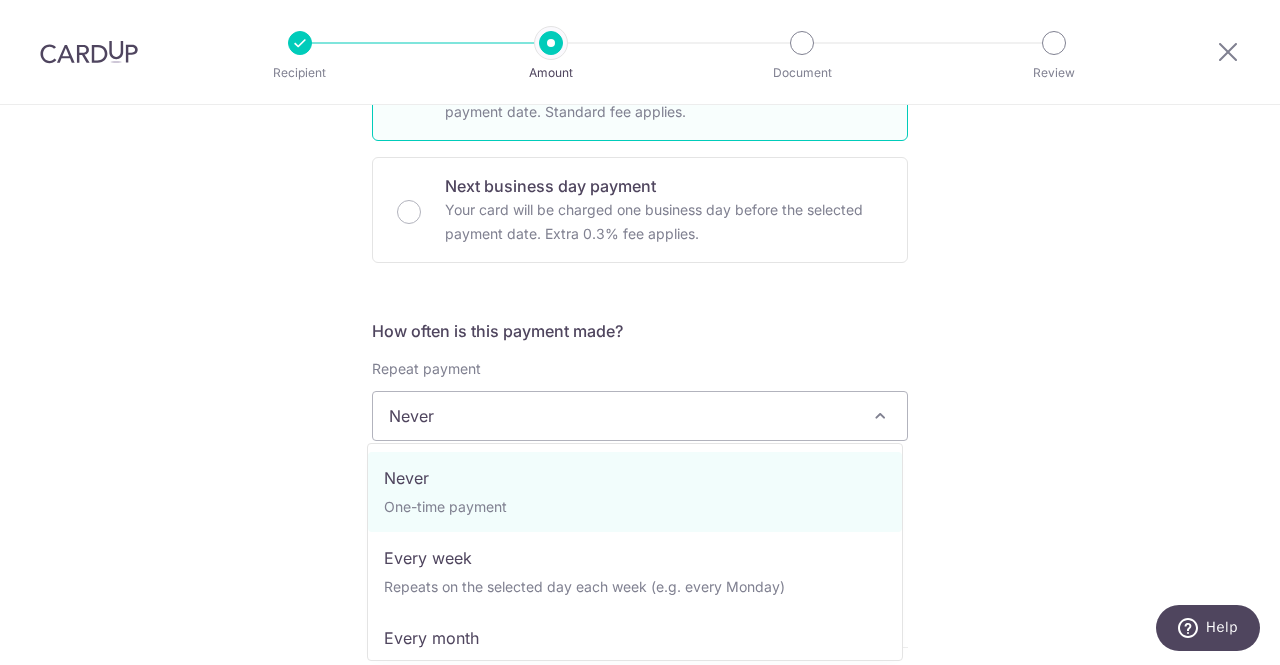 click on "Never" at bounding box center (640, 416) 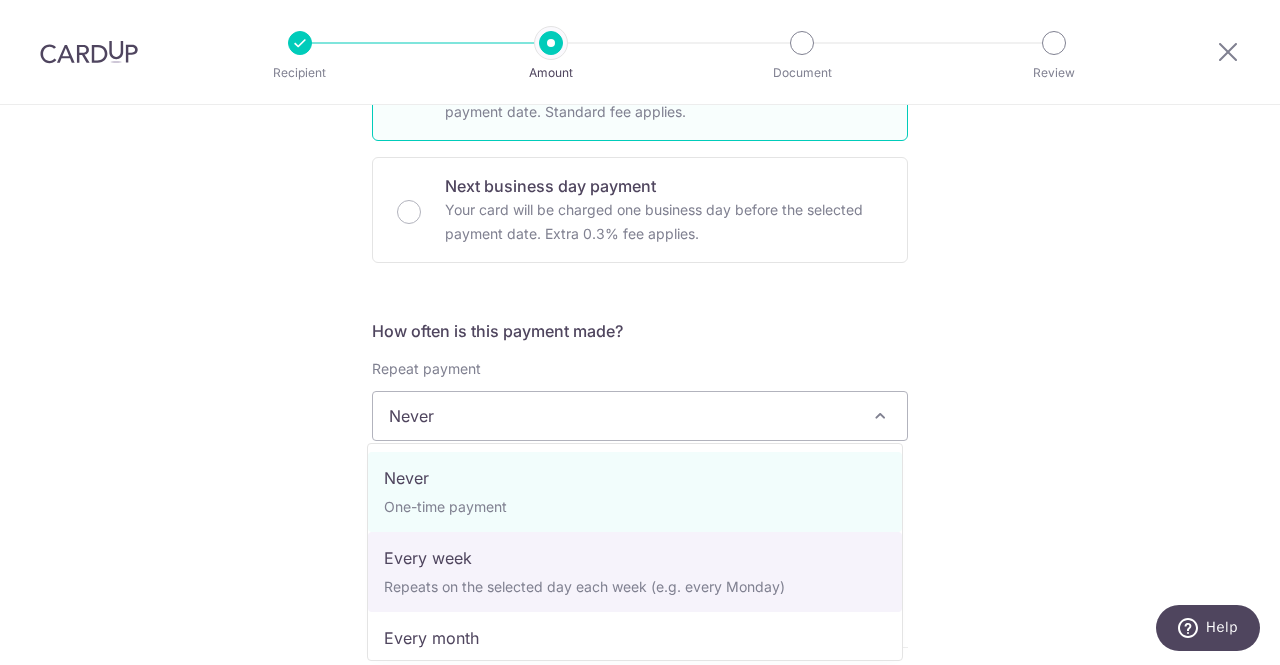 select on "2" 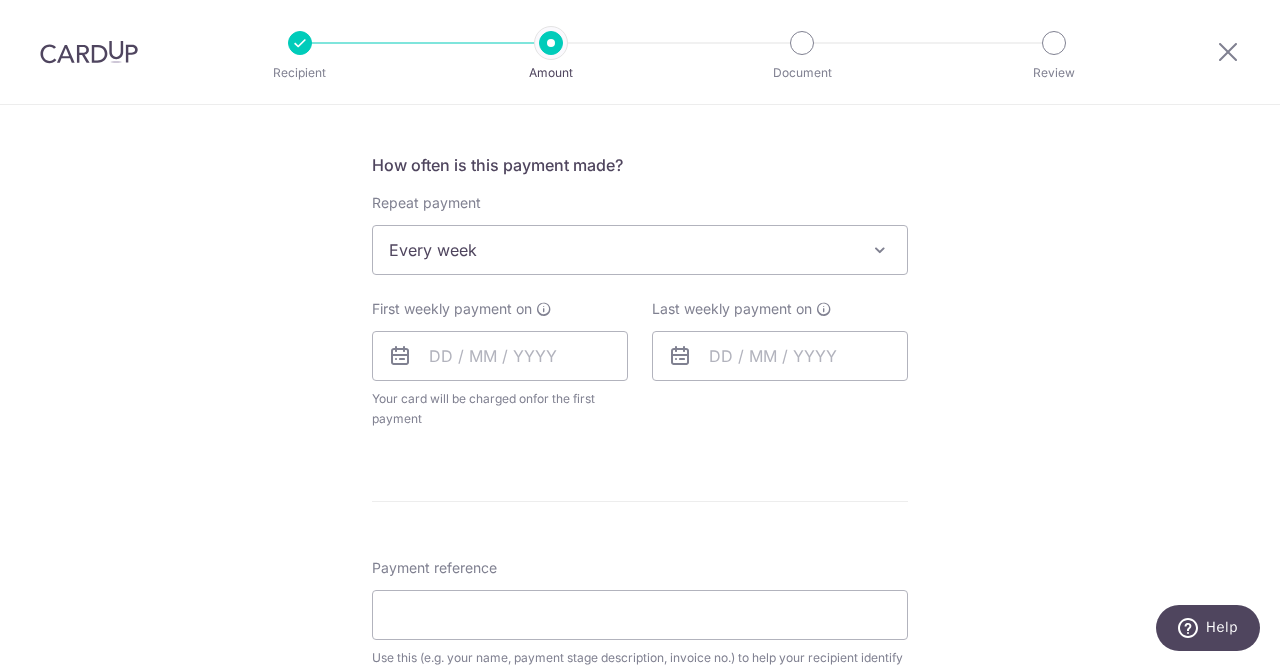 scroll, scrollTop: 728, scrollLeft: 0, axis: vertical 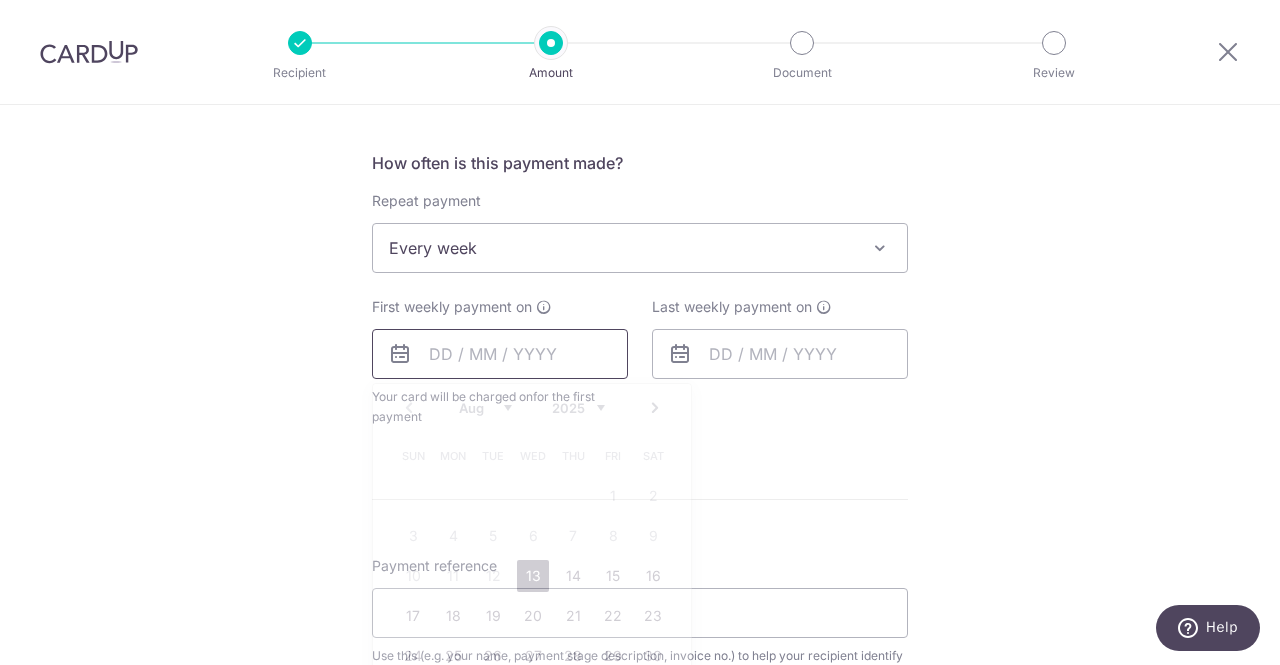 click at bounding box center (500, 354) 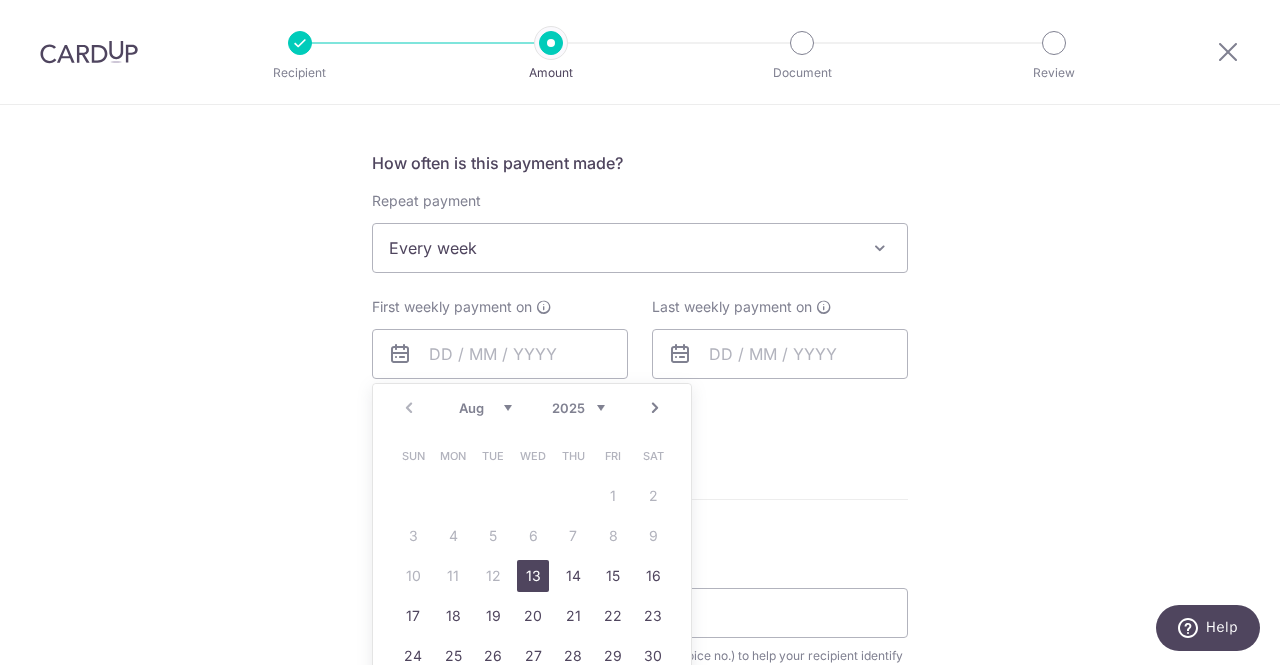 click on "13" at bounding box center (533, 576) 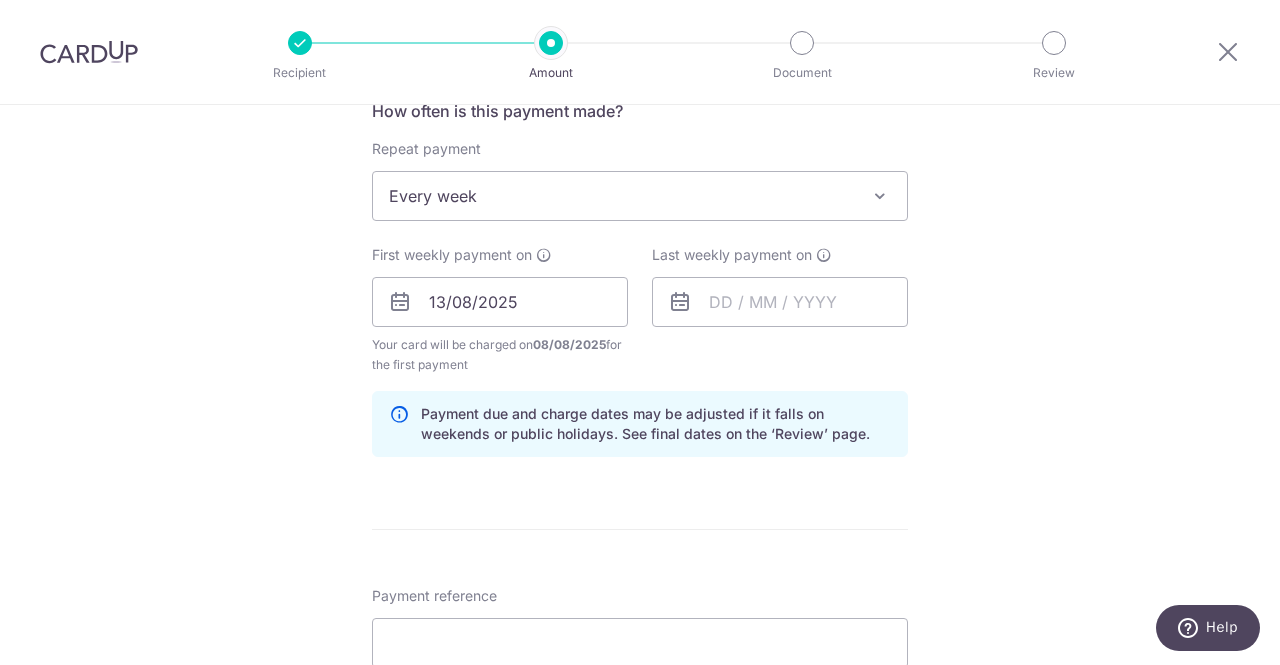 scroll, scrollTop: 780, scrollLeft: 0, axis: vertical 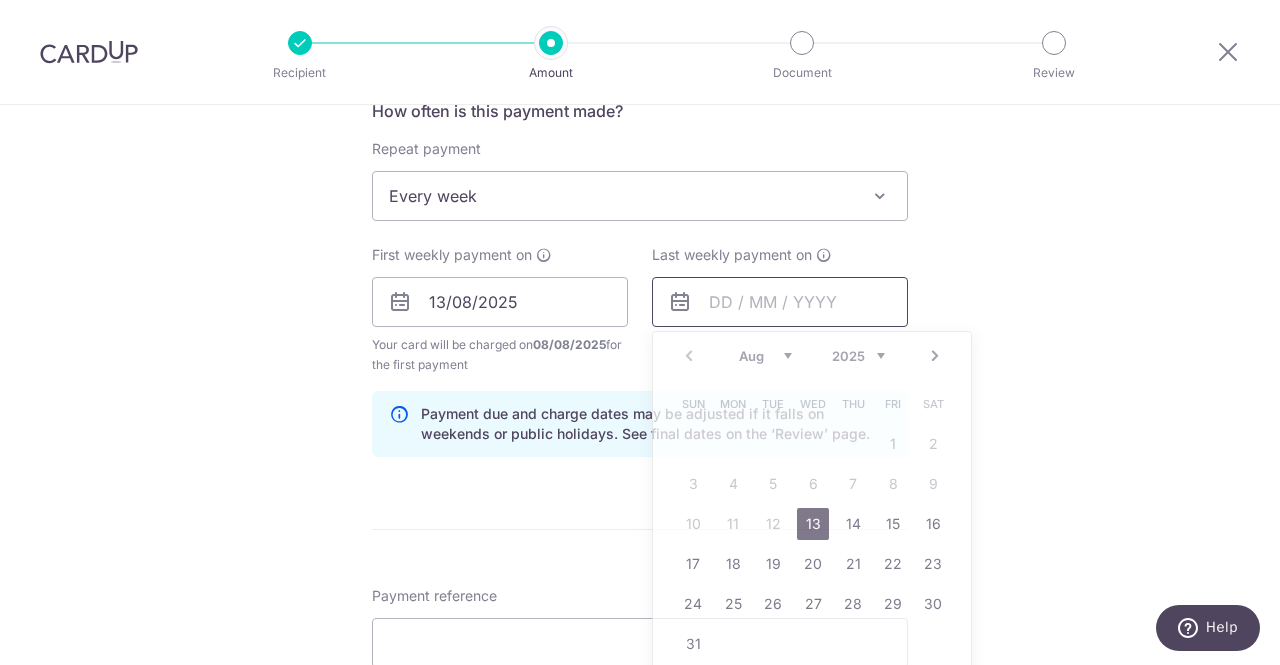 click at bounding box center [780, 302] 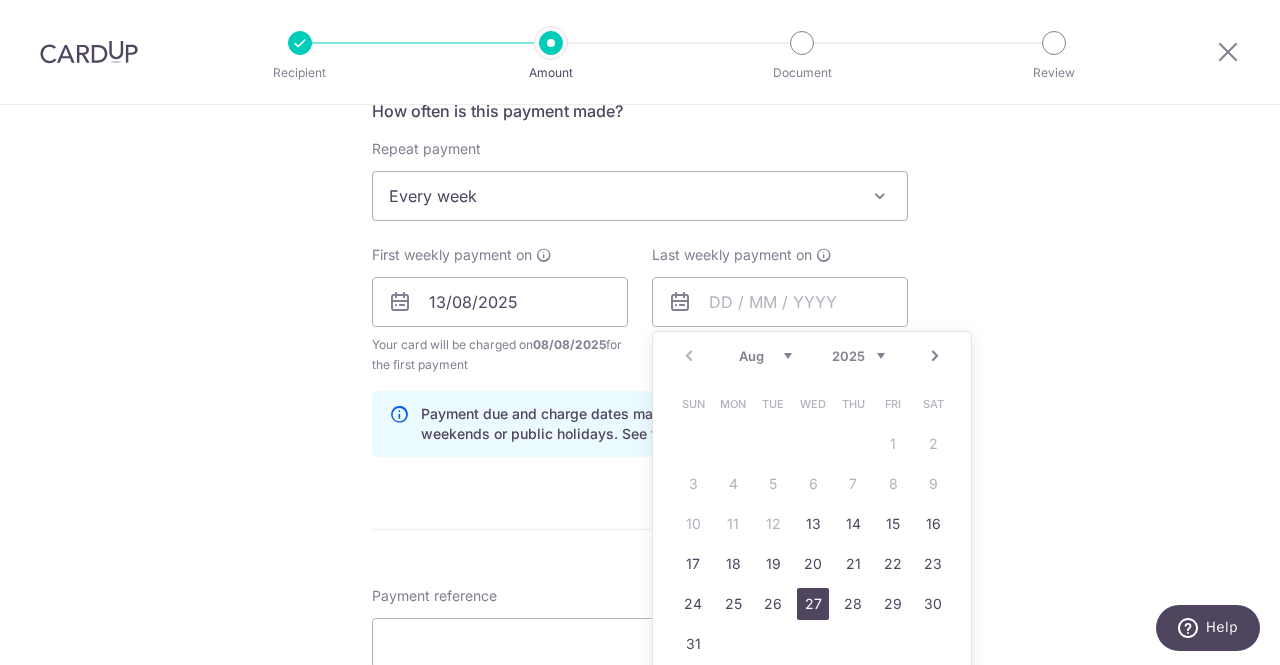 click on "27" at bounding box center (813, 604) 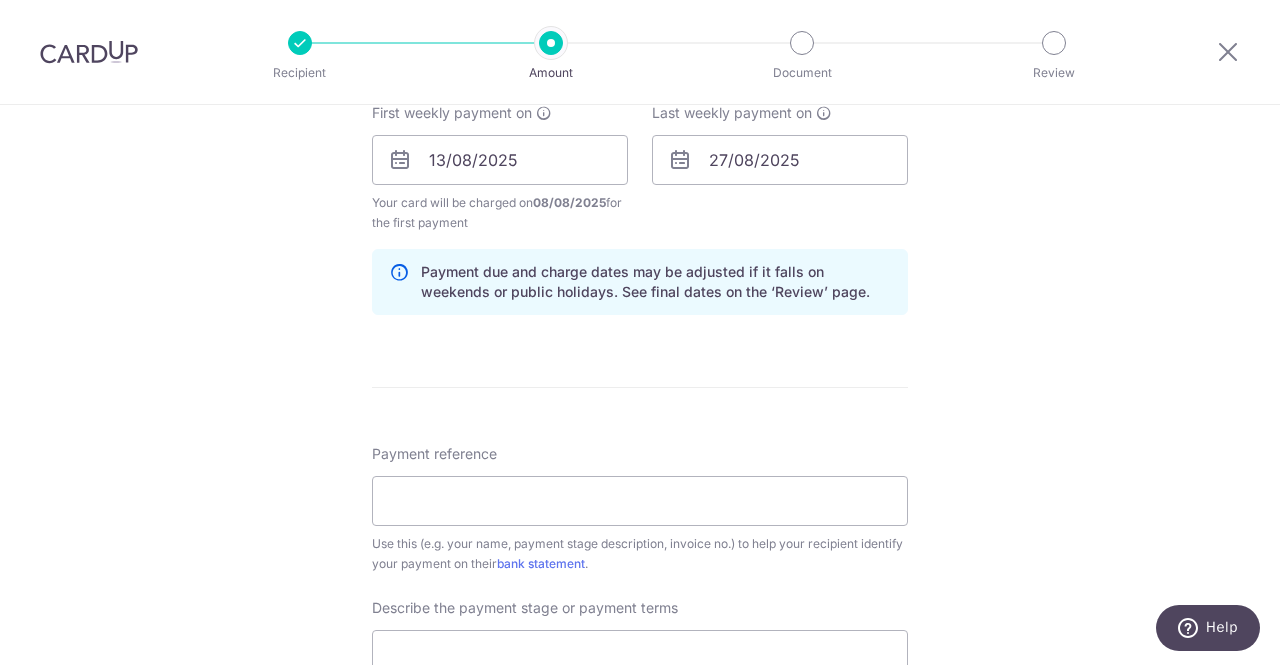 scroll, scrollTop: 922, scrollLeft: 0, axis: vertical 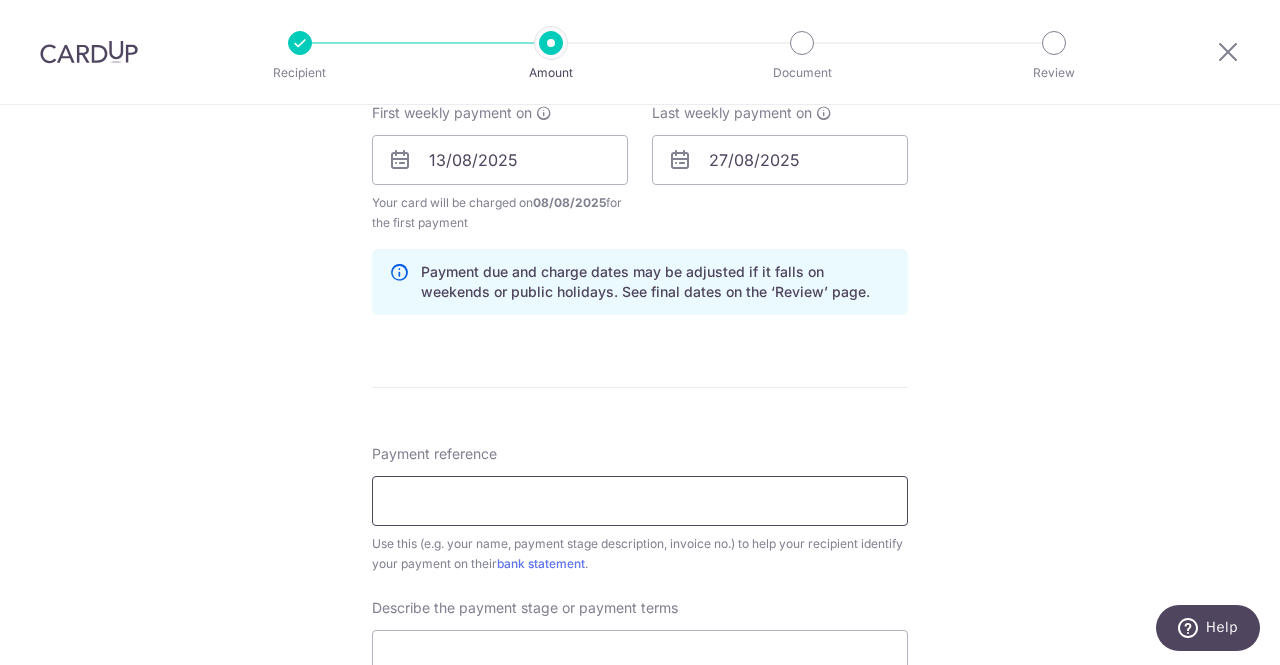 click on "Payment reference" at bounding box center [640, 501] 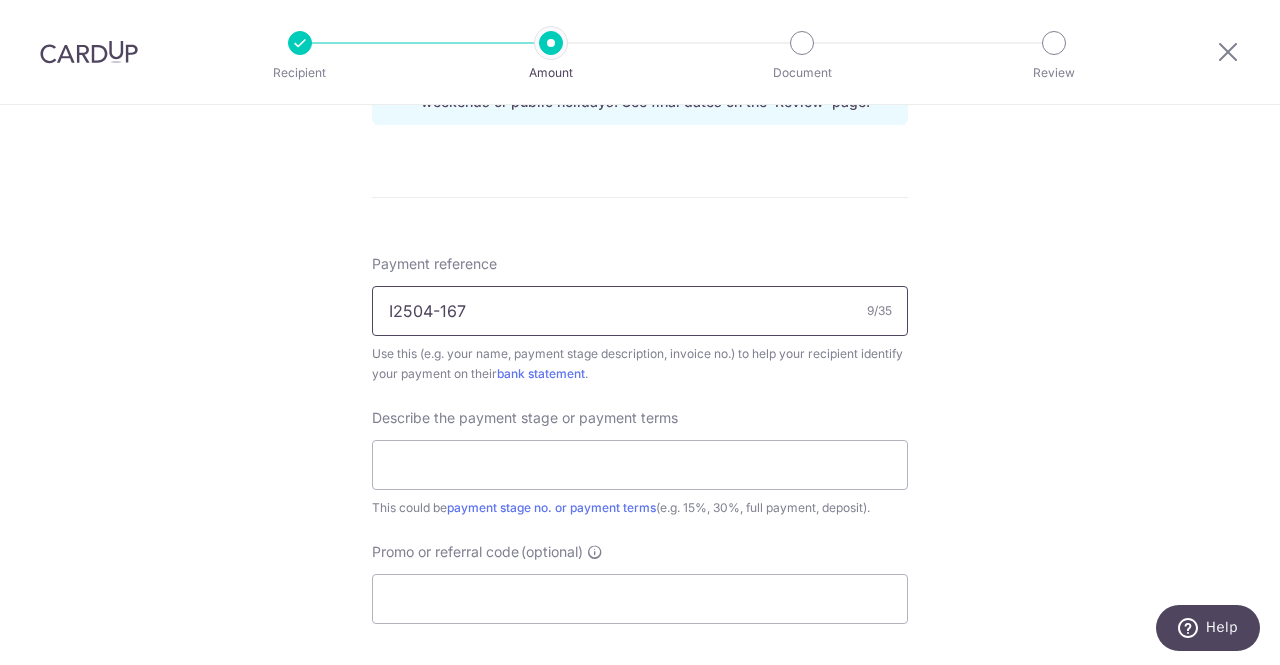 scroll, scrollTop: 1112, scrollLeft: 0, axis: vertical 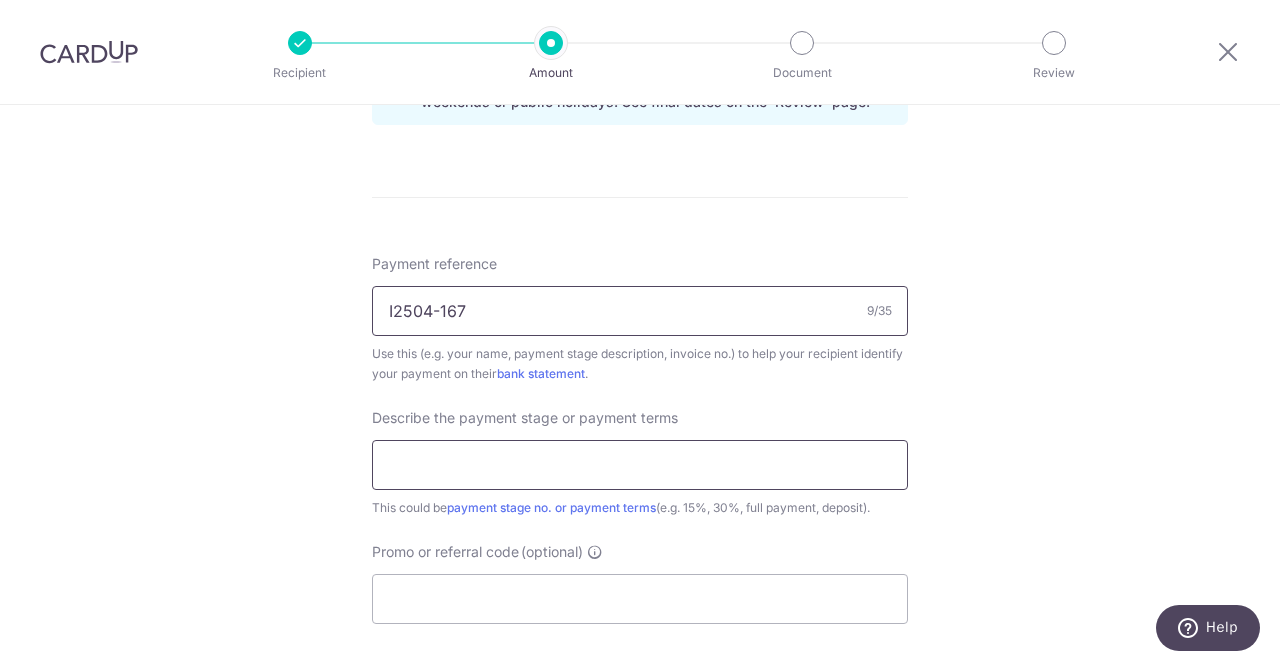 type on "I2504-167" 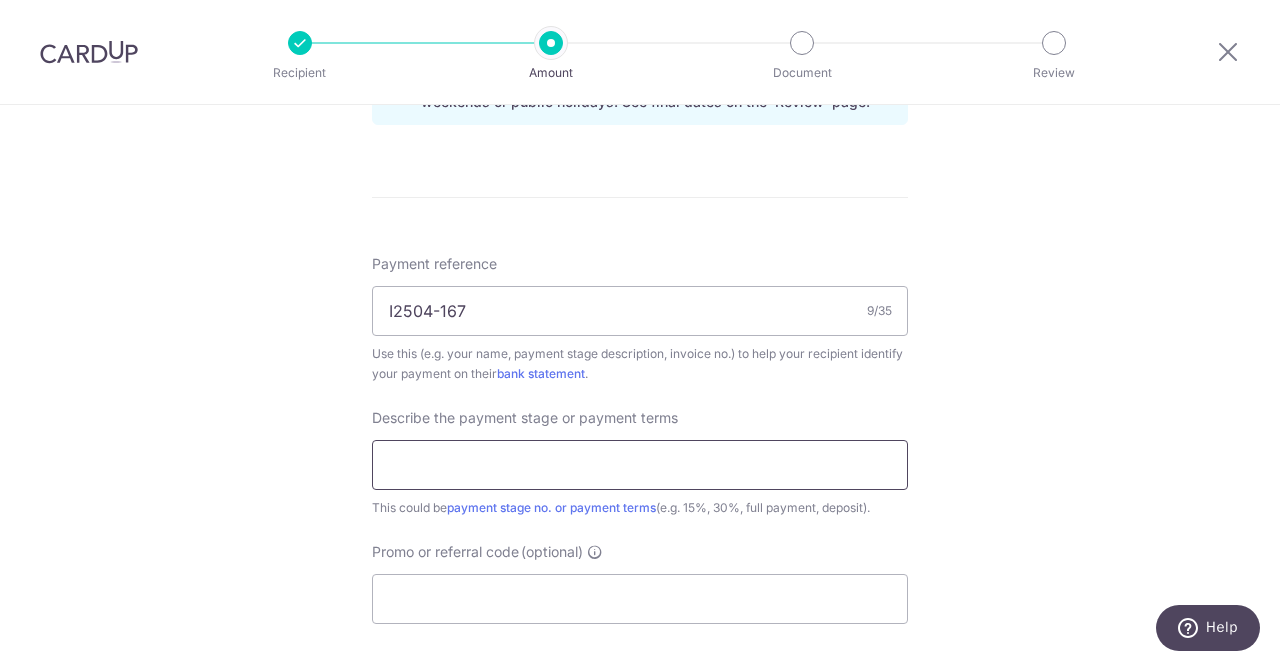 click at bounding box center (640, 465) 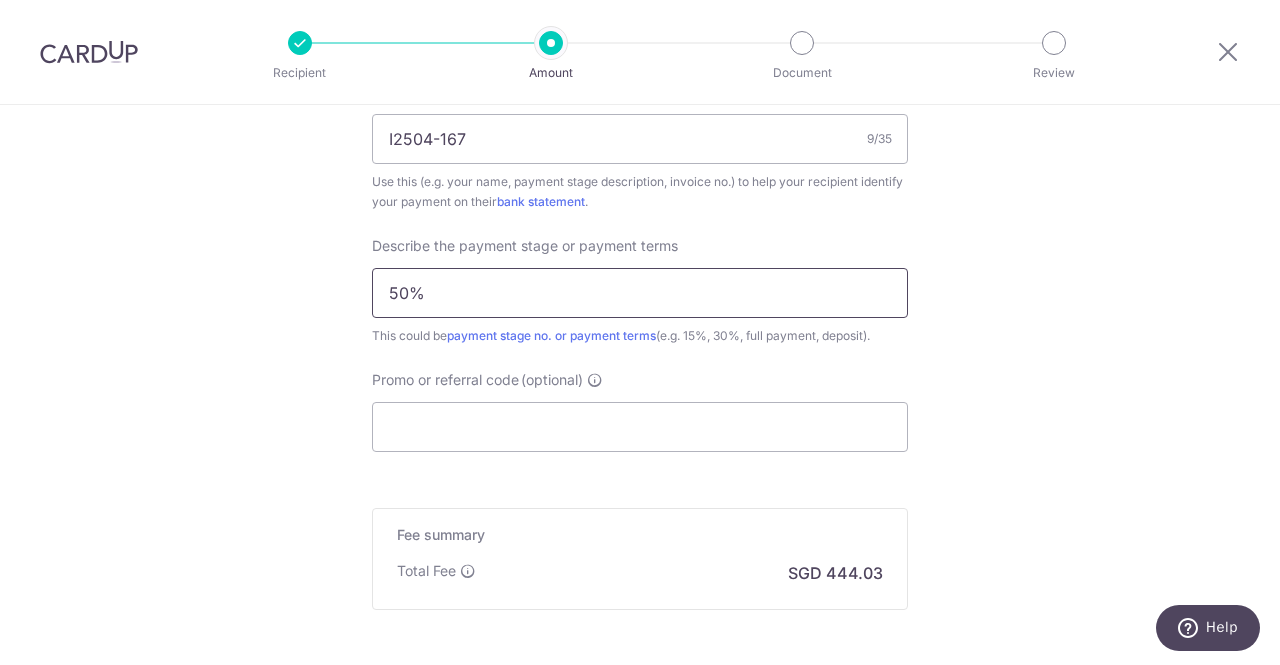 scroll, scrollTop: 1286, scrollLeft: 0, axis: vertical 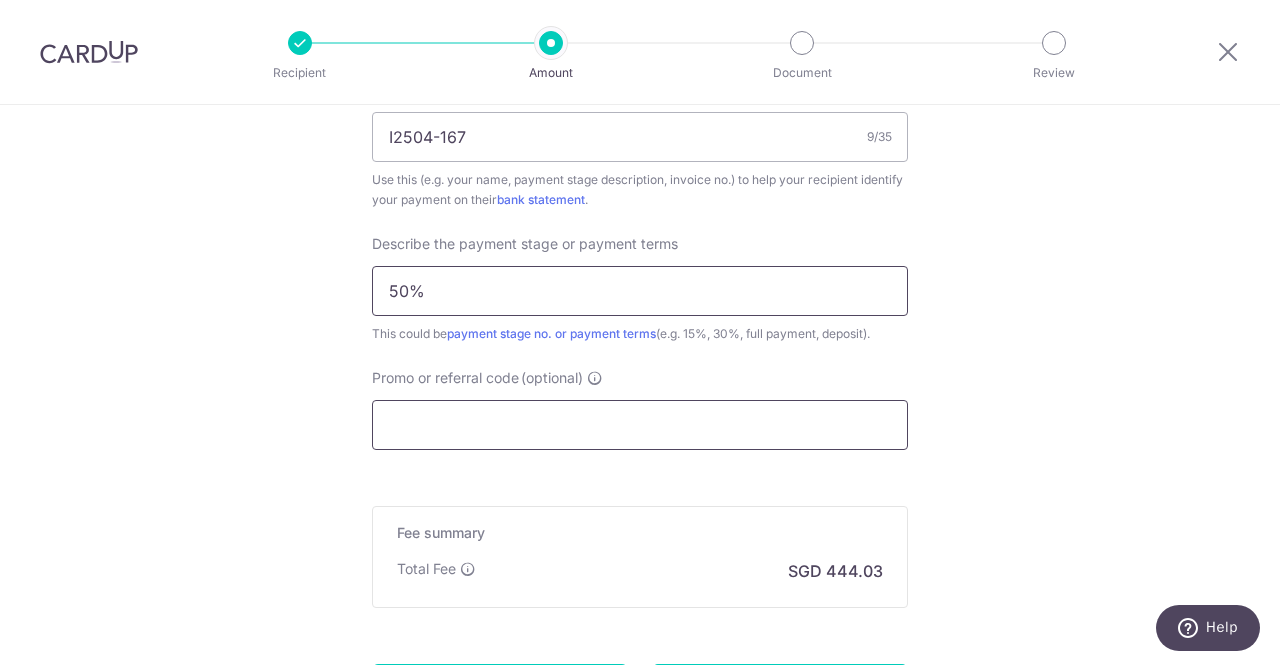 type on "50%" 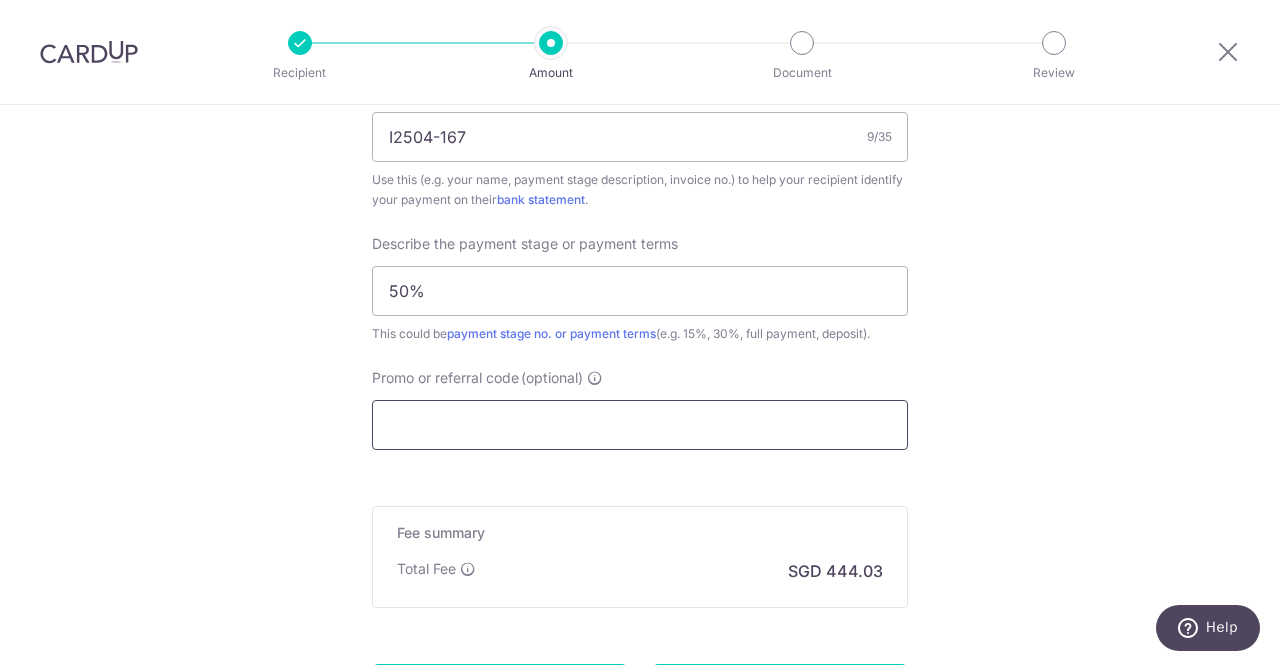 click on "Promo or referral code
(optional)" at bounding box center [640, 425] 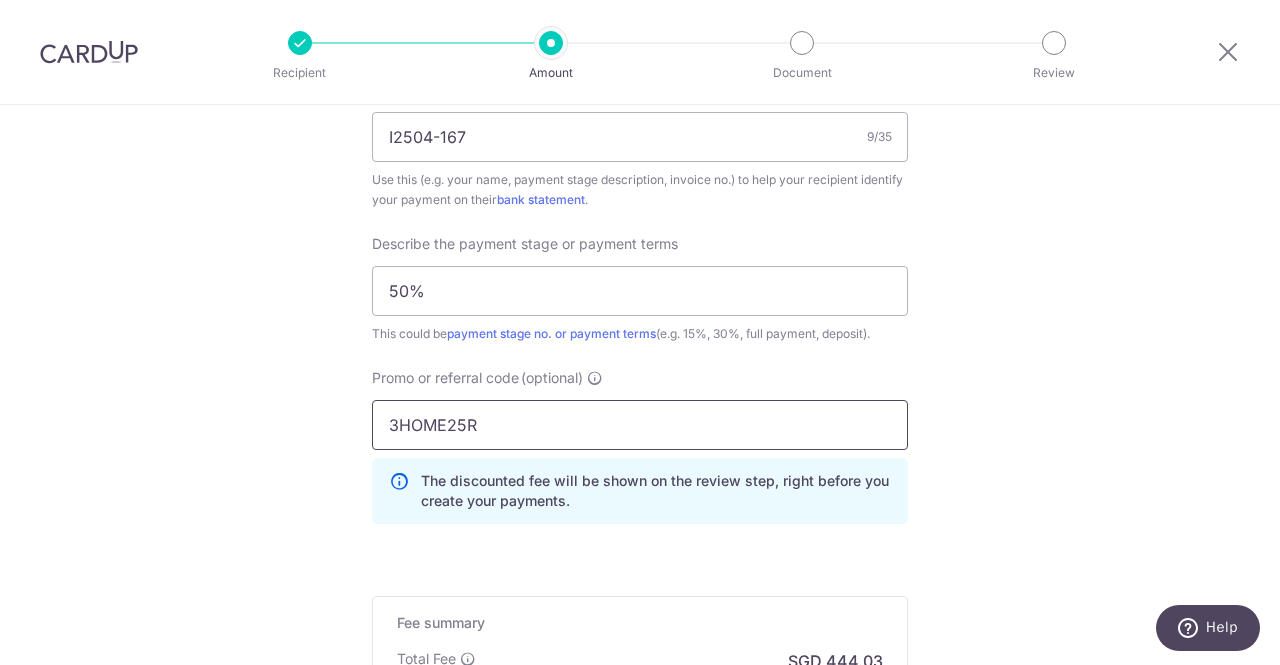 scroll, scrollTop: 1569, scrollLeft: 0, axis: vertical 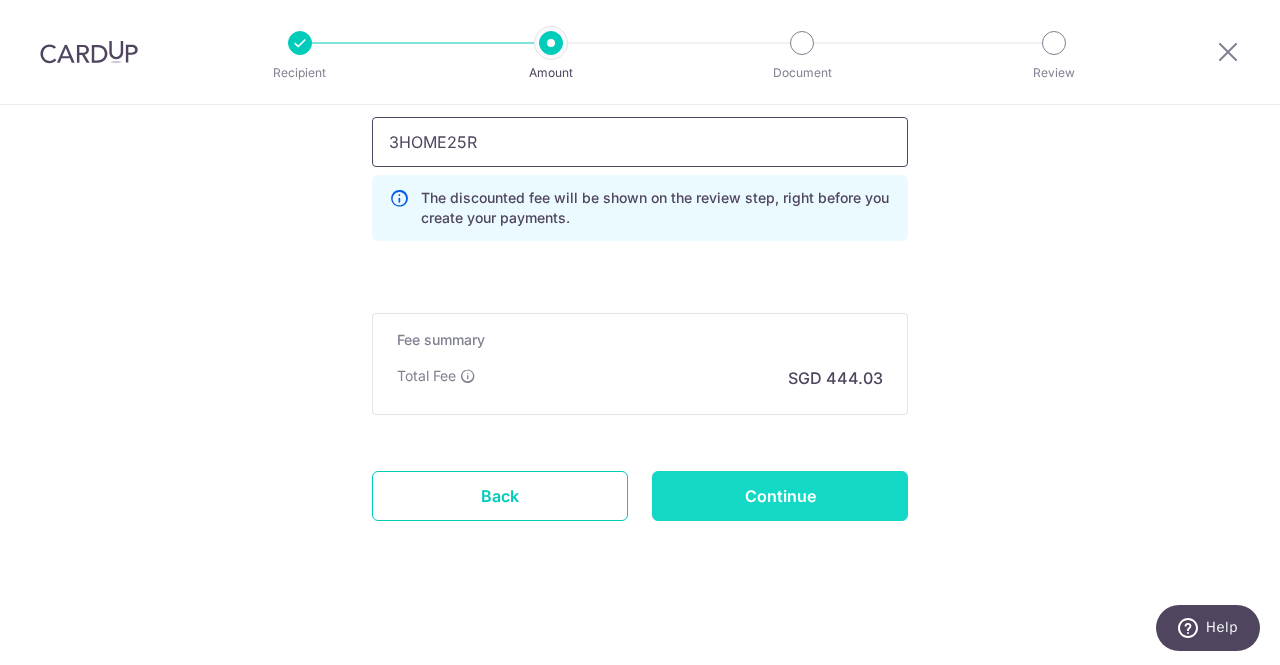 type on "3HOME25R" 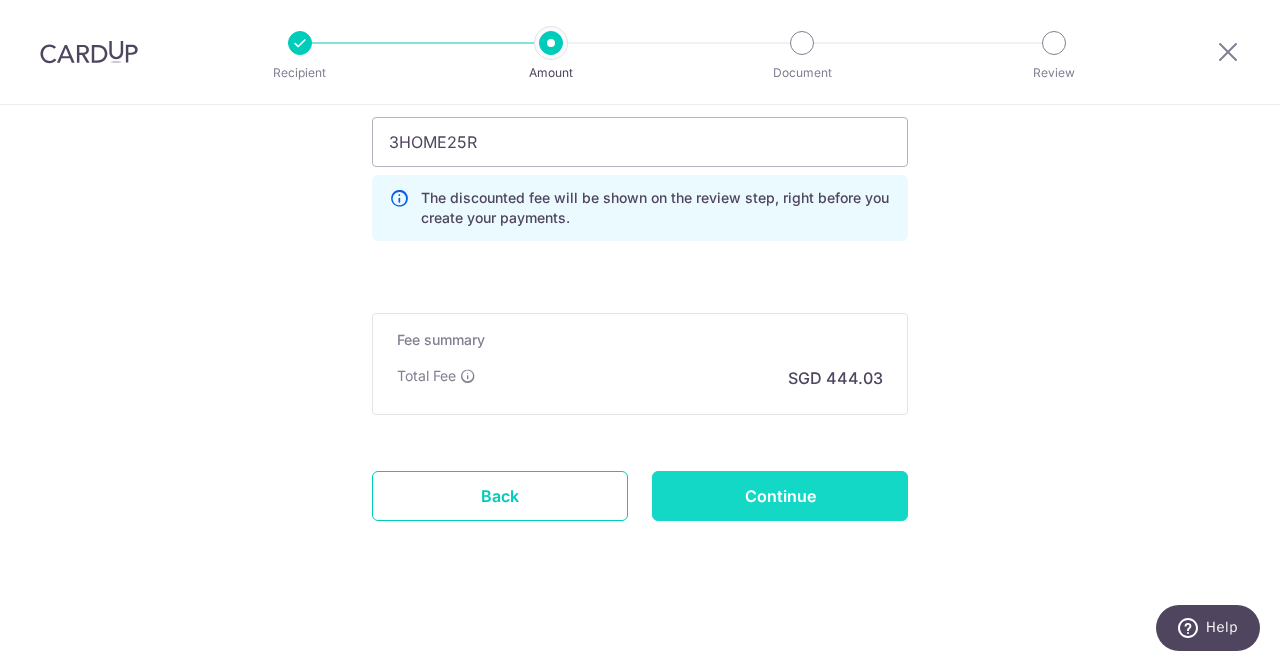 click on "Continue" at bounding box center (780, 496) 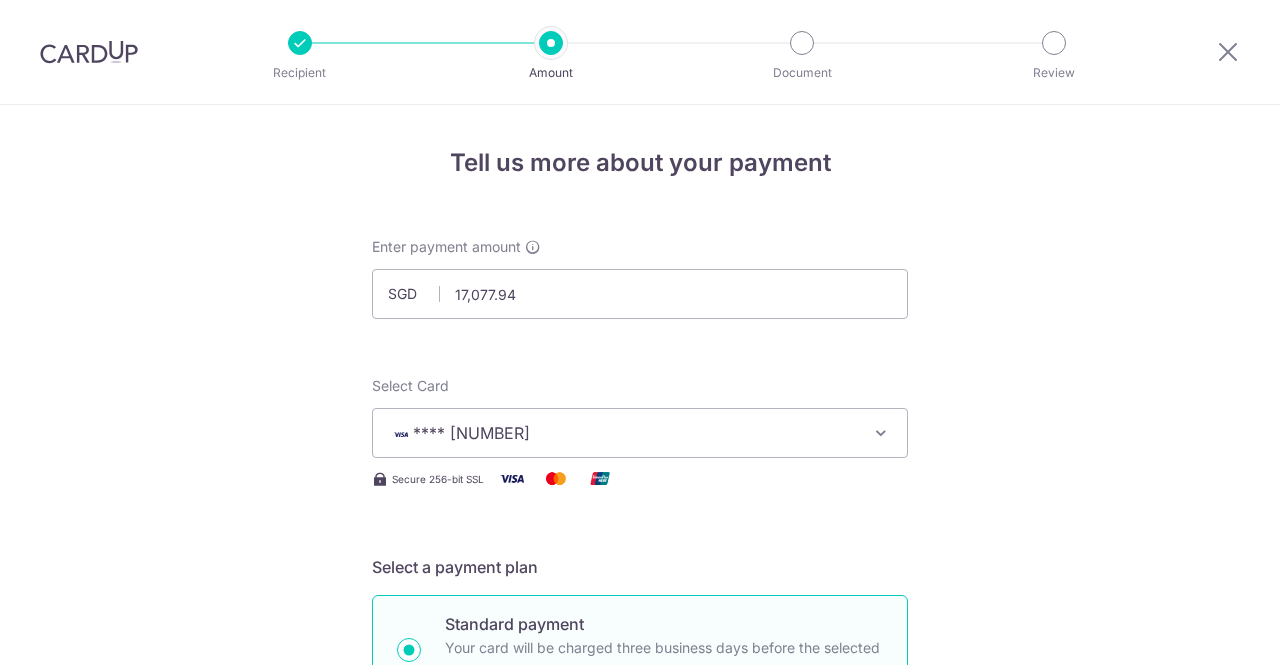 scroll, scrollTop: 0, scrollLeft: 0, axis: both 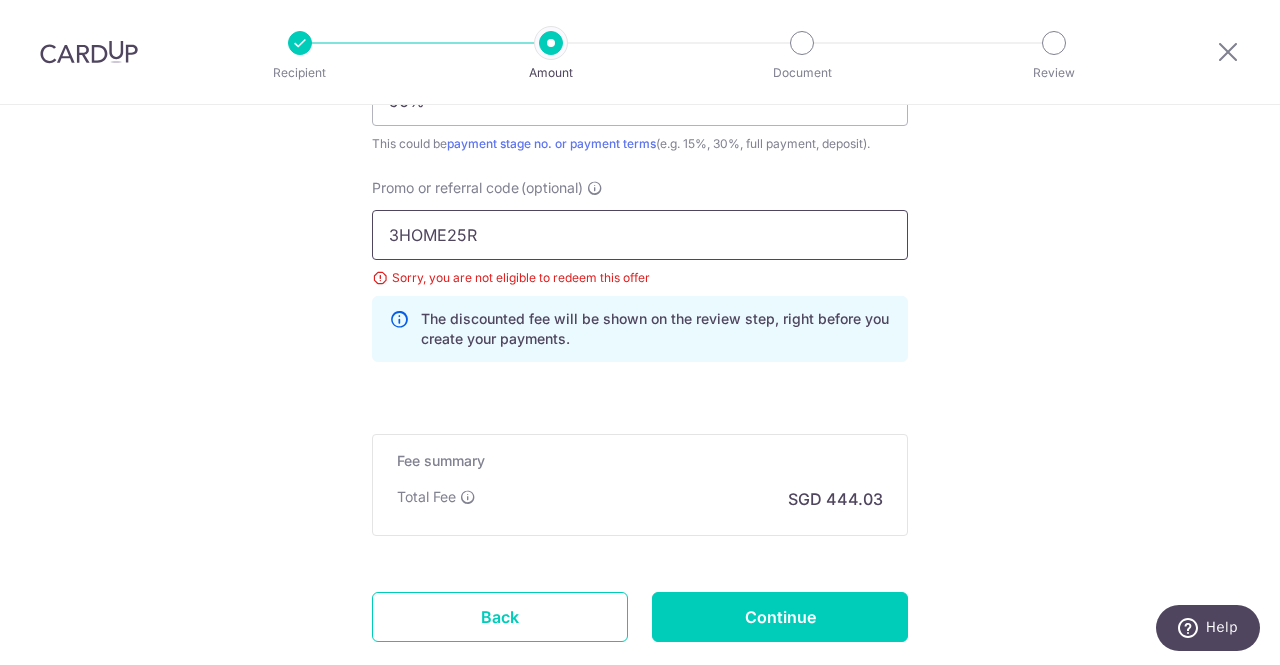 drag, startPoint x: 481, startPoint y: 233, endPoint x: 306, endPoint y: 251, distance: 175.92328 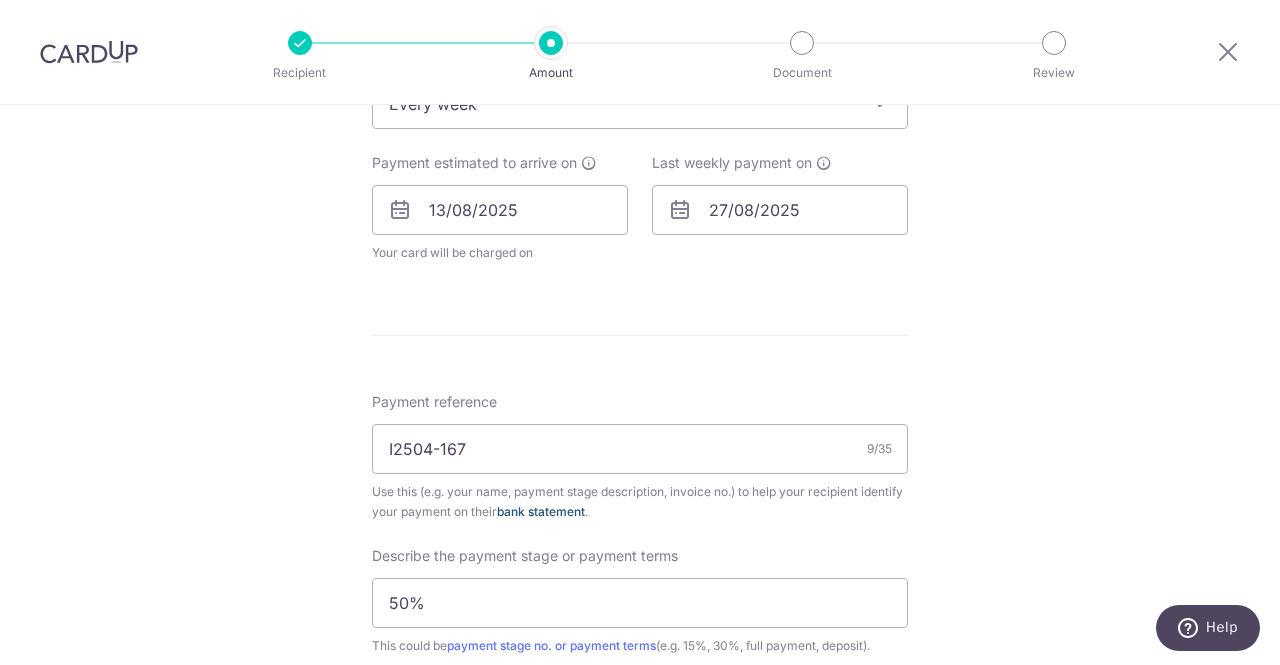 scroll, scrollTop: 871, scrollLeft: 0, axis: vertical 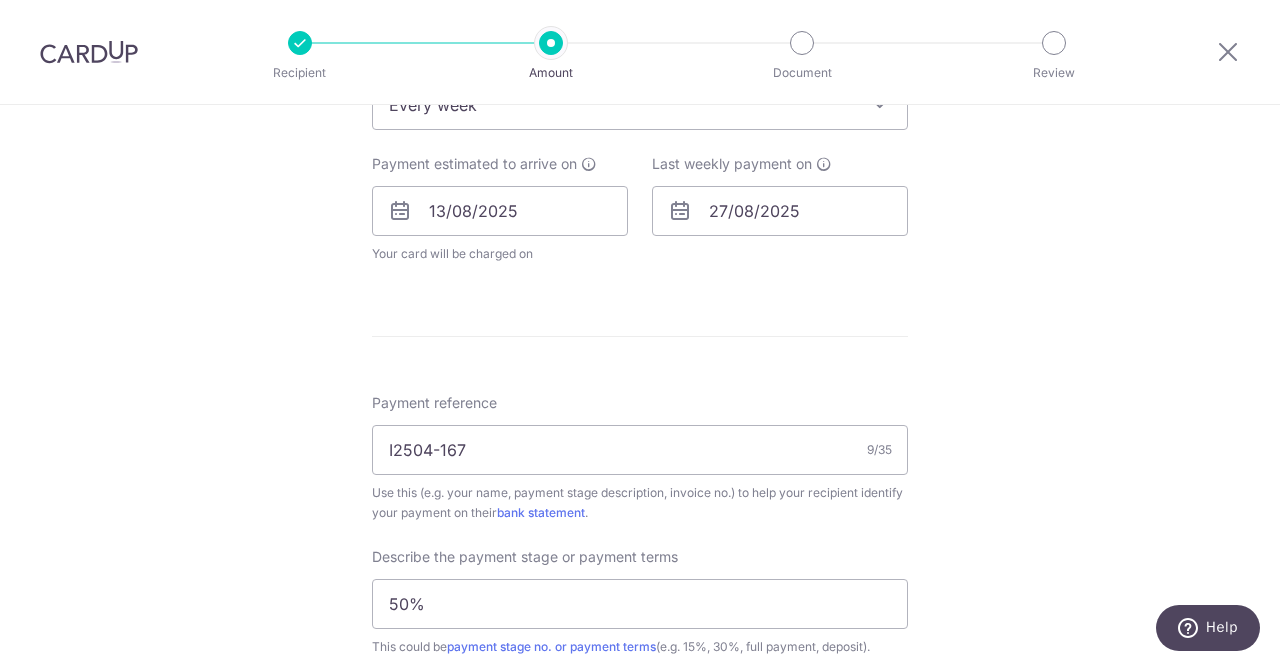 type on "REC185" 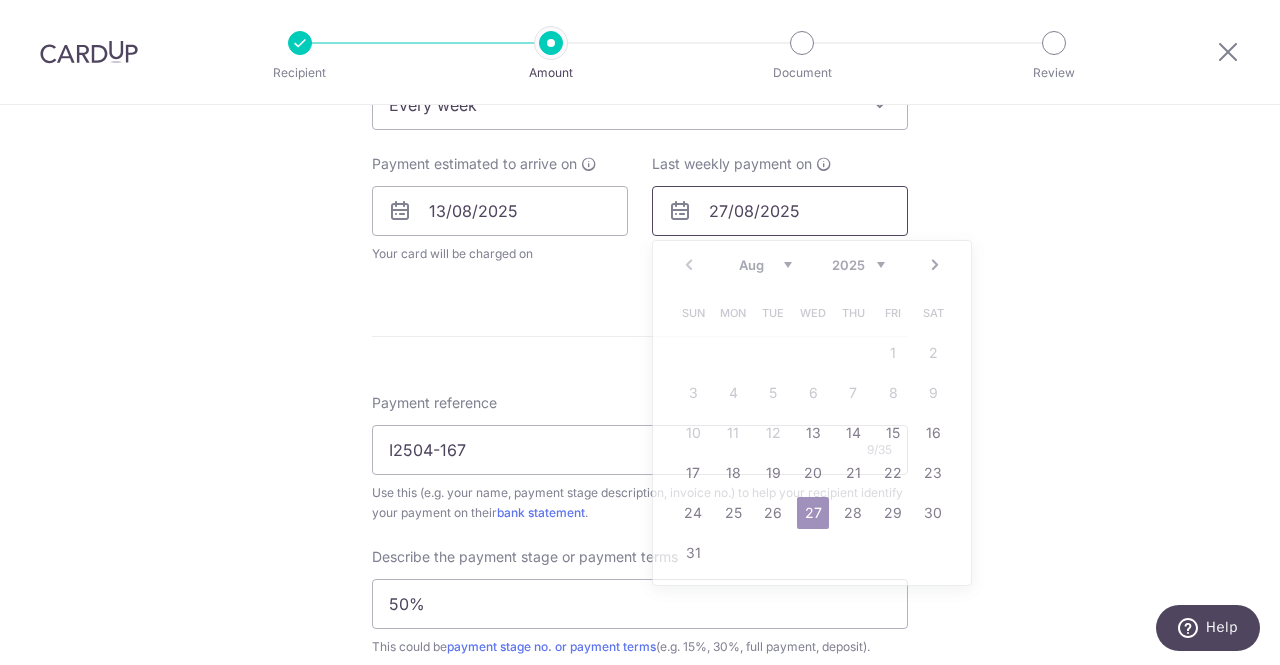 click on "27/08/2025" at bounding box center [780, 211] 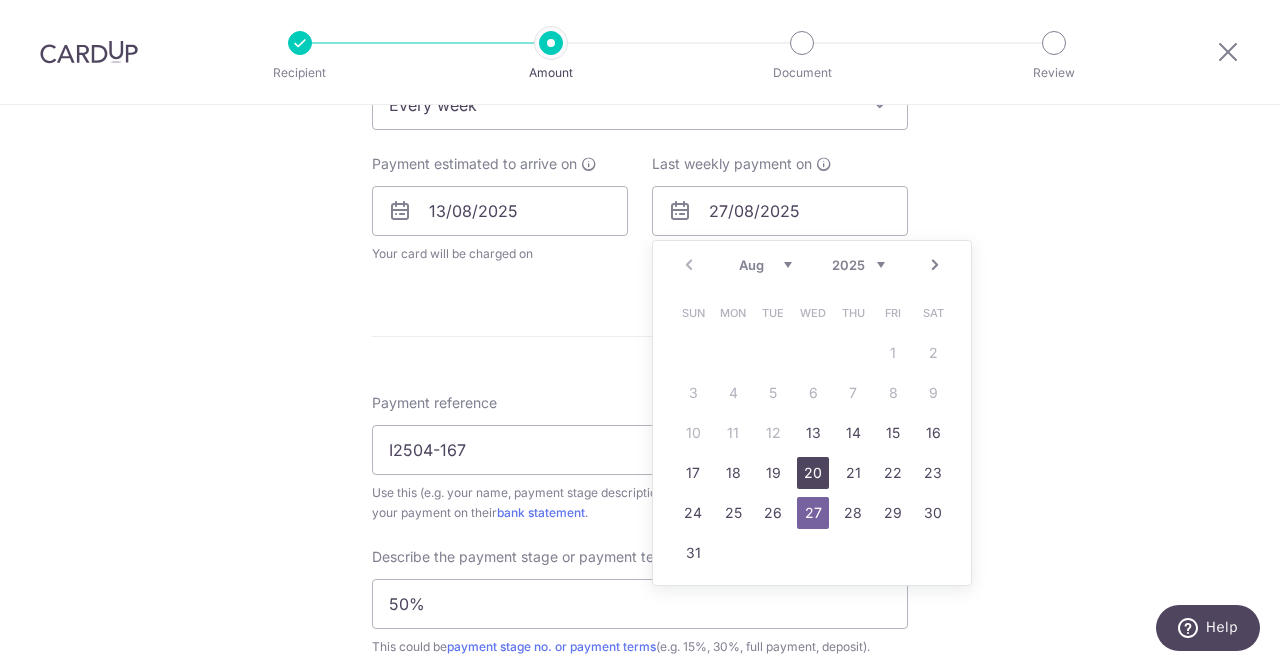 click on "20" at bounding box center [813, 473] 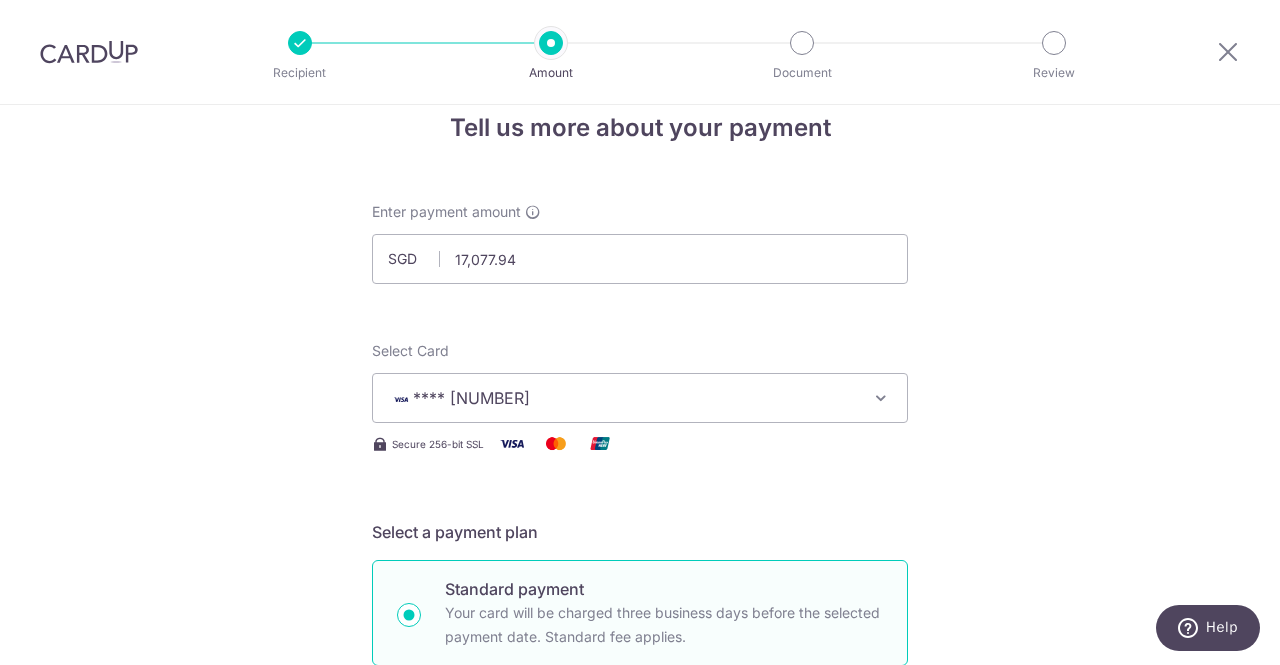 scroll, scrollTop: 36, scrollLeft: 0, axis: vertical 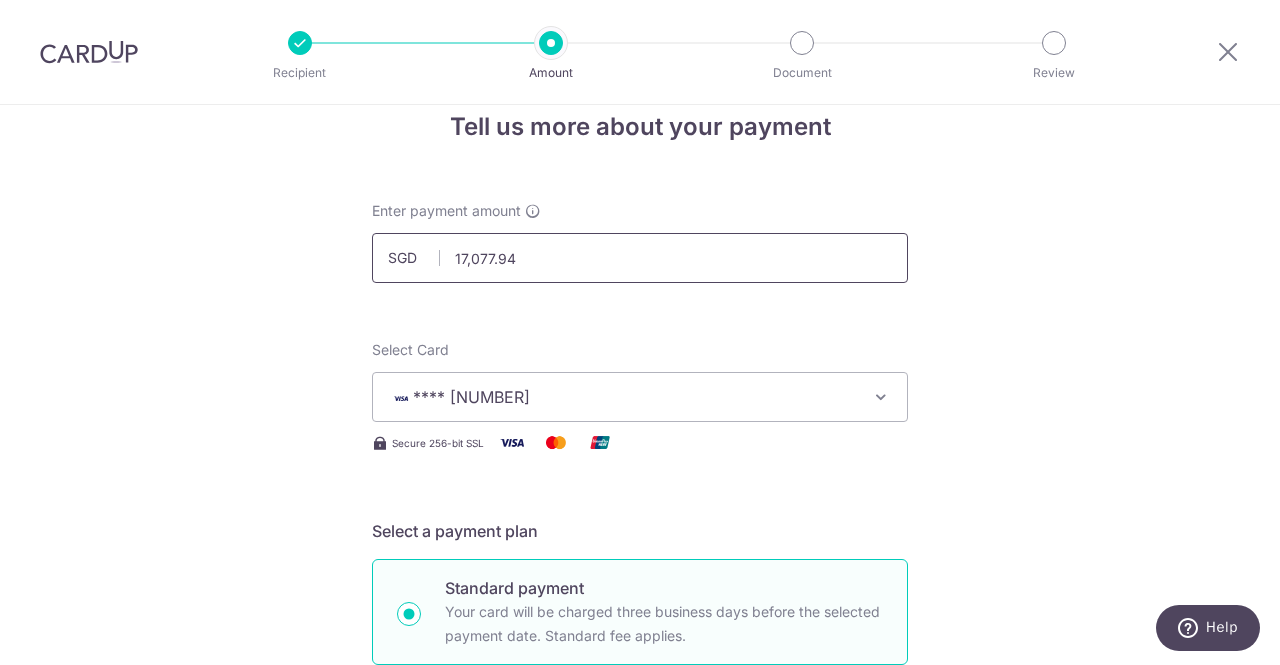 click on "17,077.94" at bounding box center (640, 258) 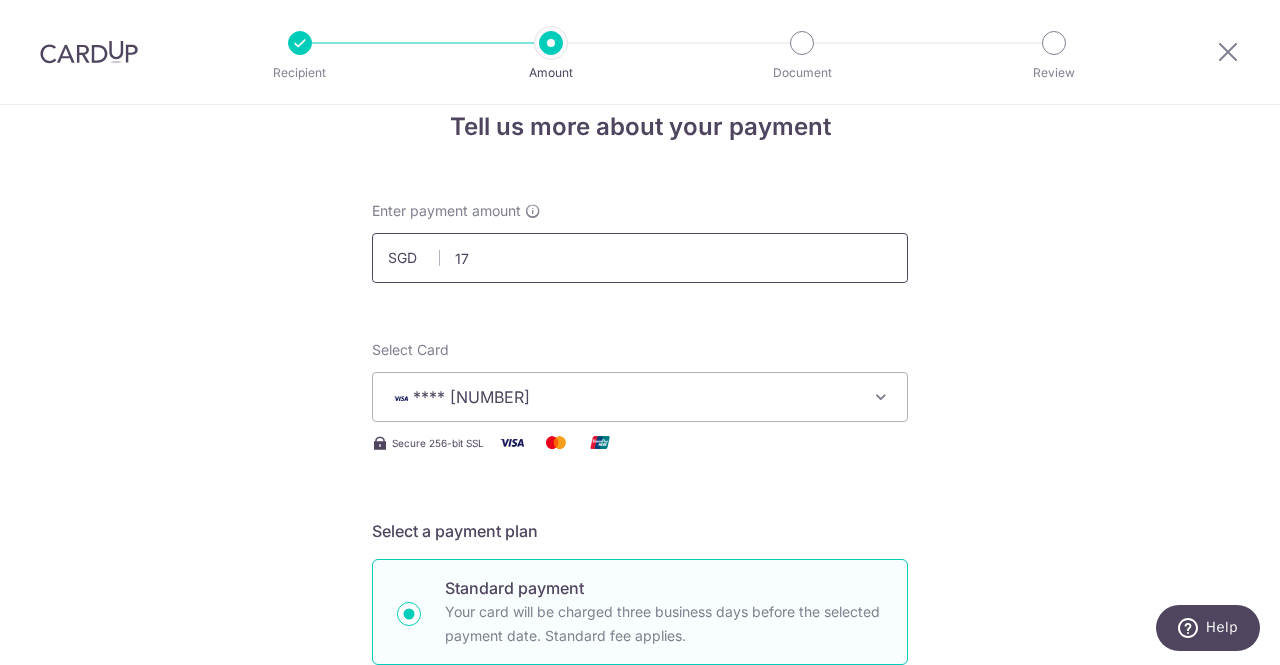 type on "1" 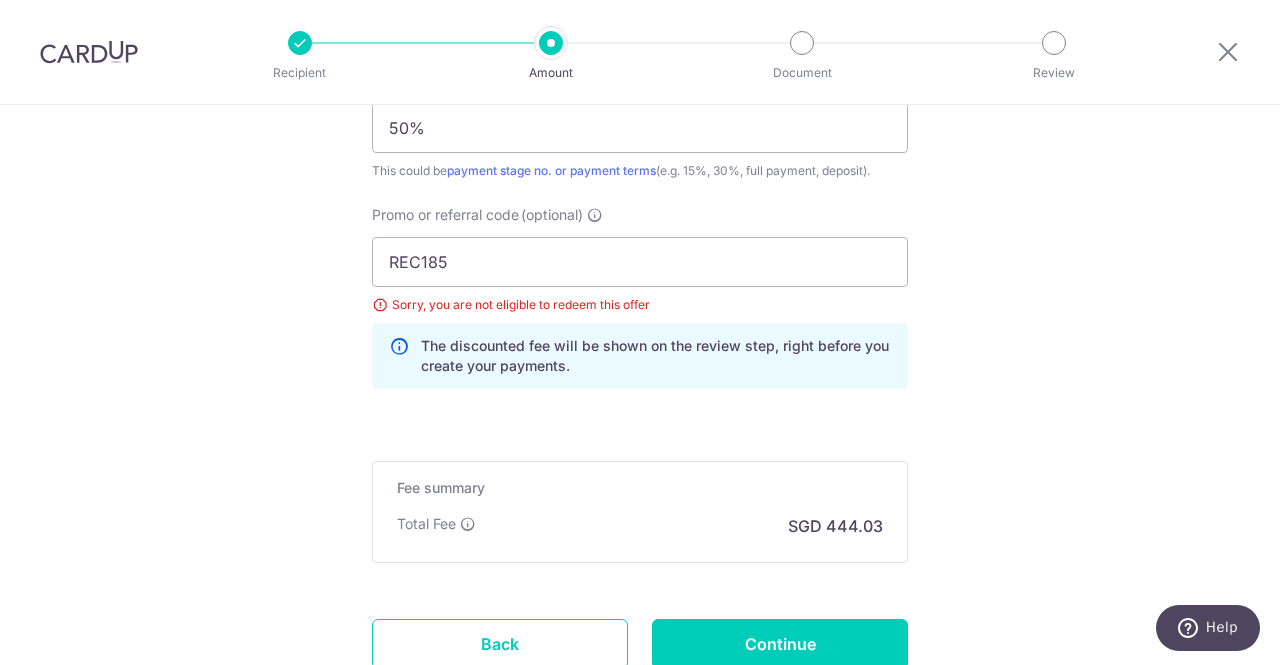 scroll, scrollTop: 1577, scrollLeft: 0, axis: vertical 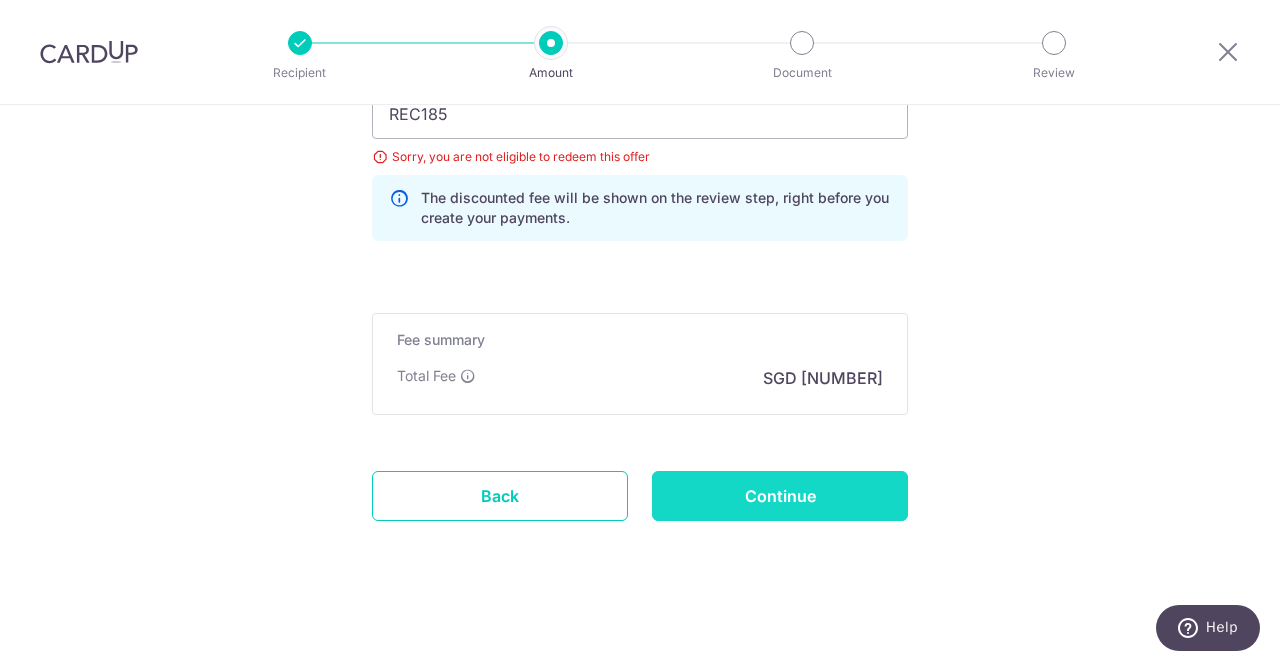type on "[NUMBER]." 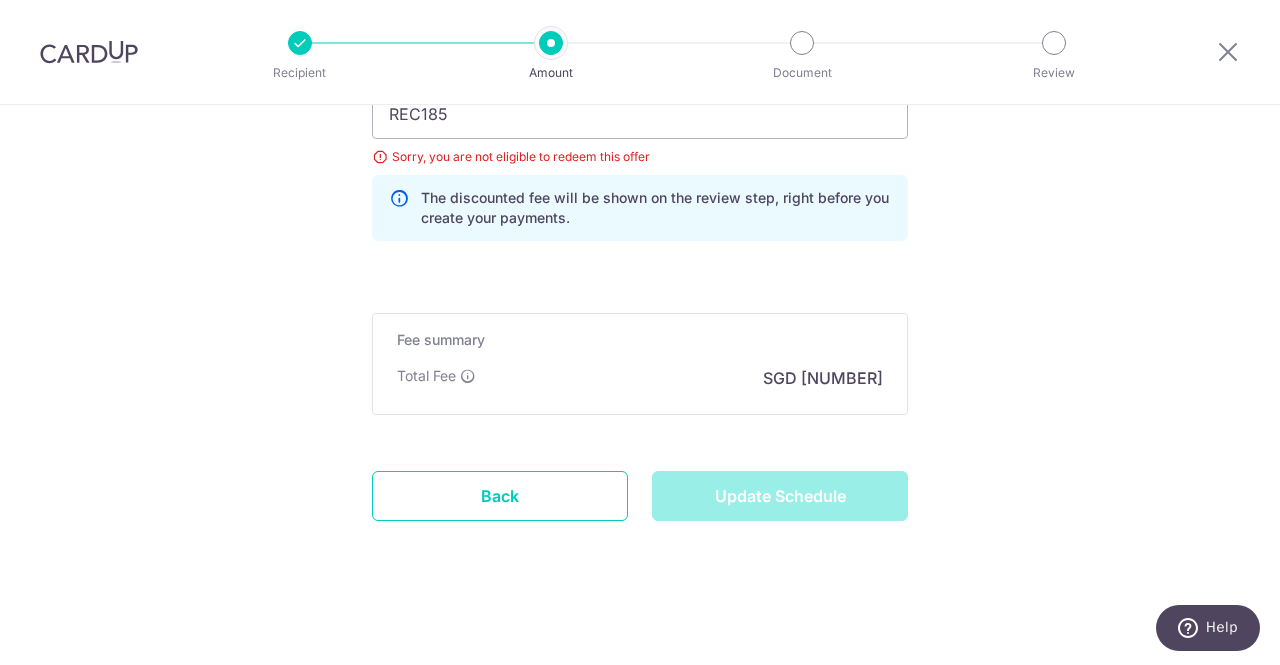 type on "Update Schedule" 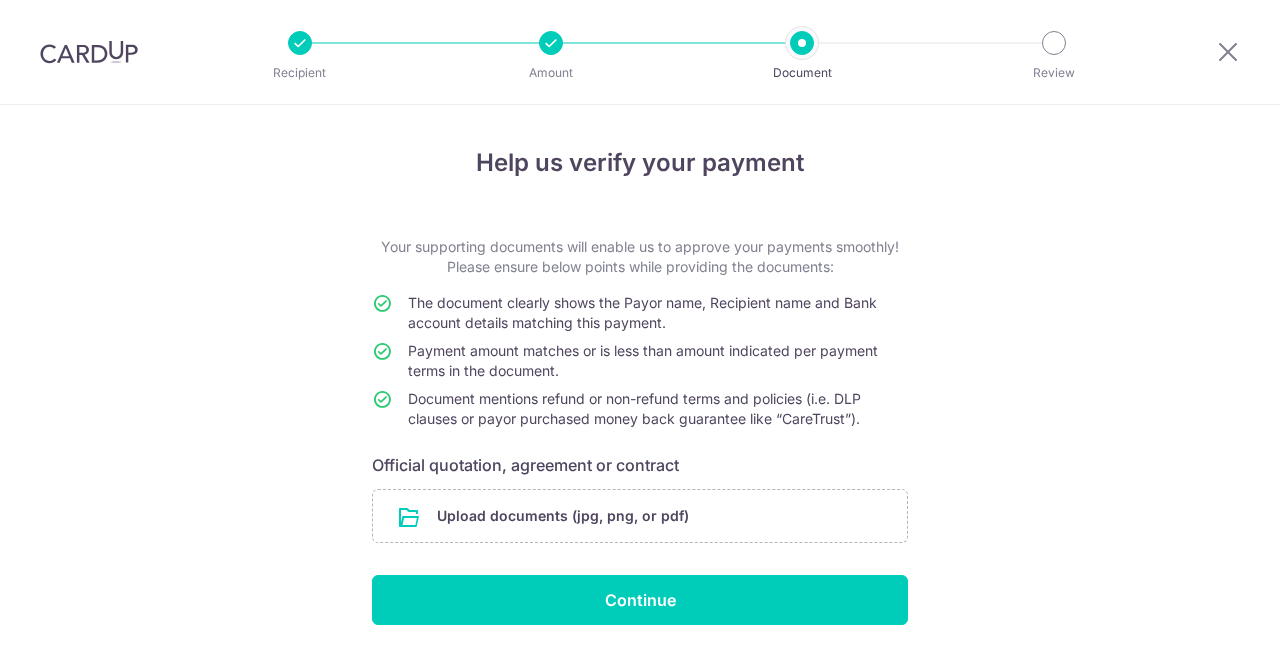 scroll, scrollTop: 0, scrollLeft: 0, axis: both 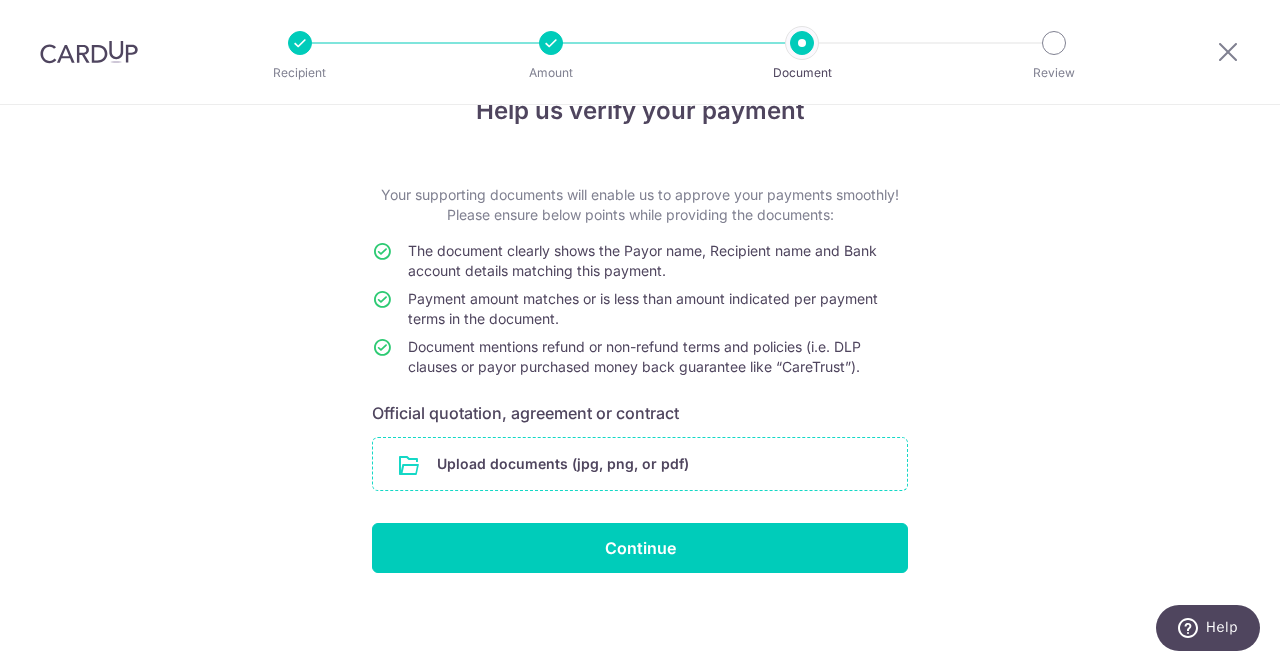 click at bounding box center [640, 464] 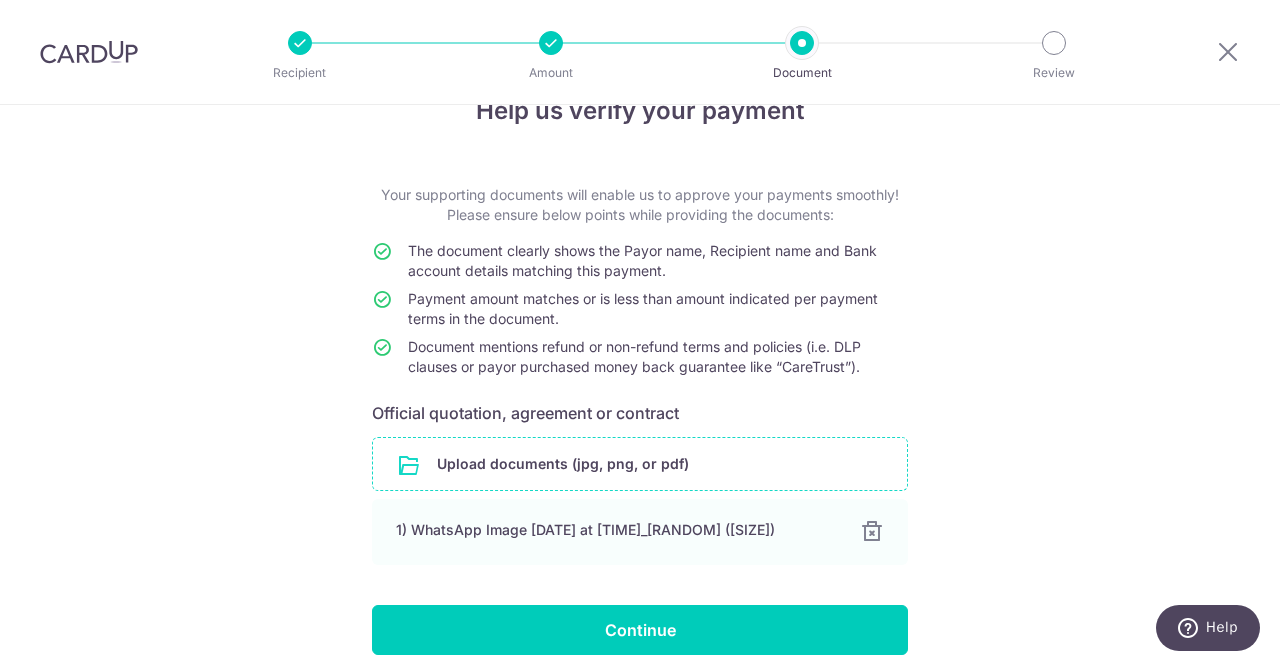 scroll, scrollTop: 144, scrollLeft: 0, axis: vertical 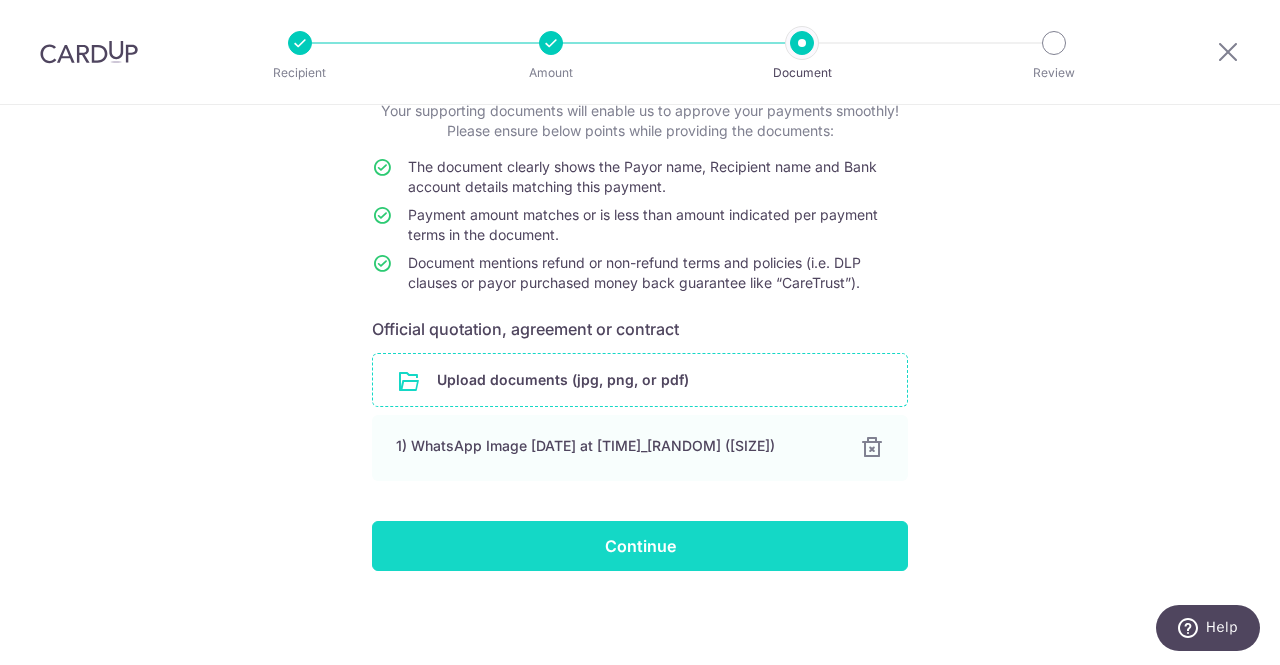 click on "Continue" at bounding box center [640, 546] 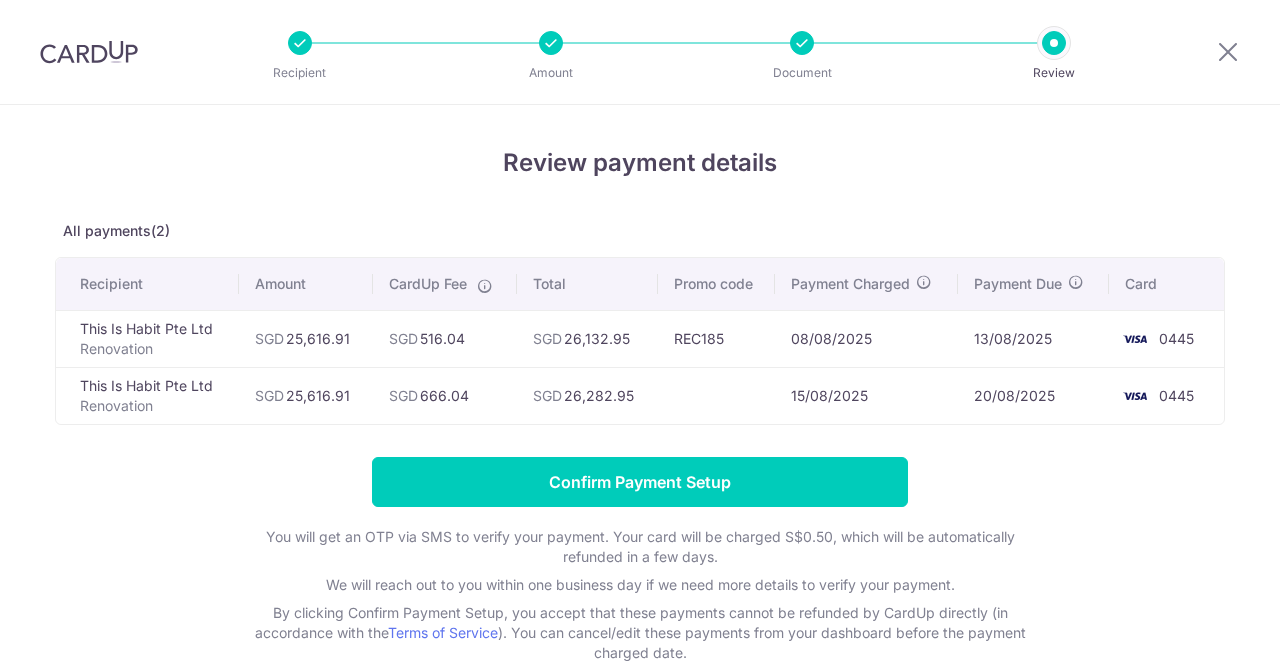scroll, scrollTop: 0, scrollLeft: 0, axis: both 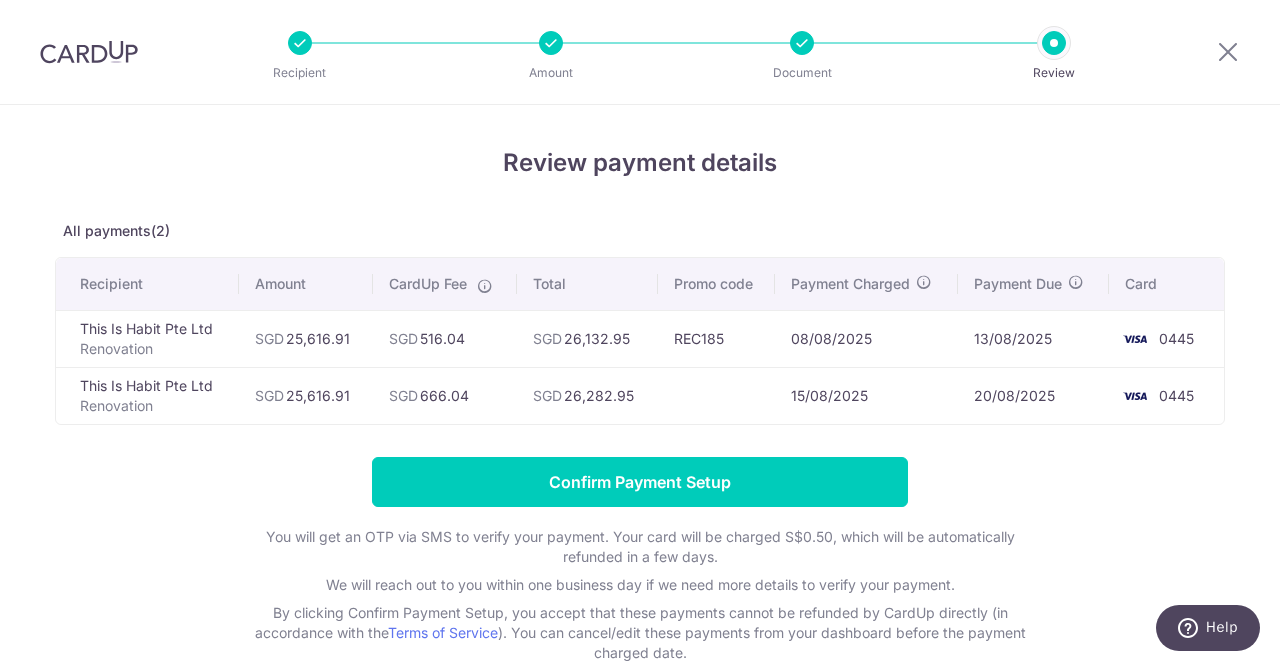 click on "SGD   516.04" at bounding box center (445, 338) 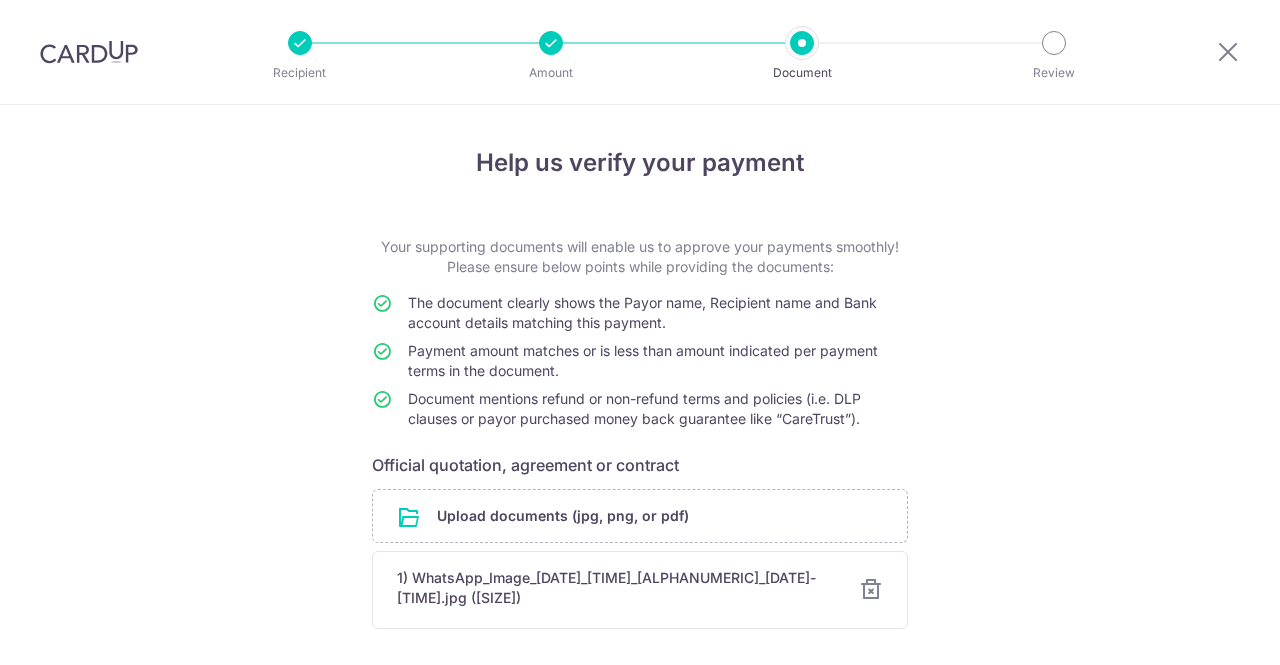 scroll, scrollTop: 0, scrollLeft: 0, axis: both 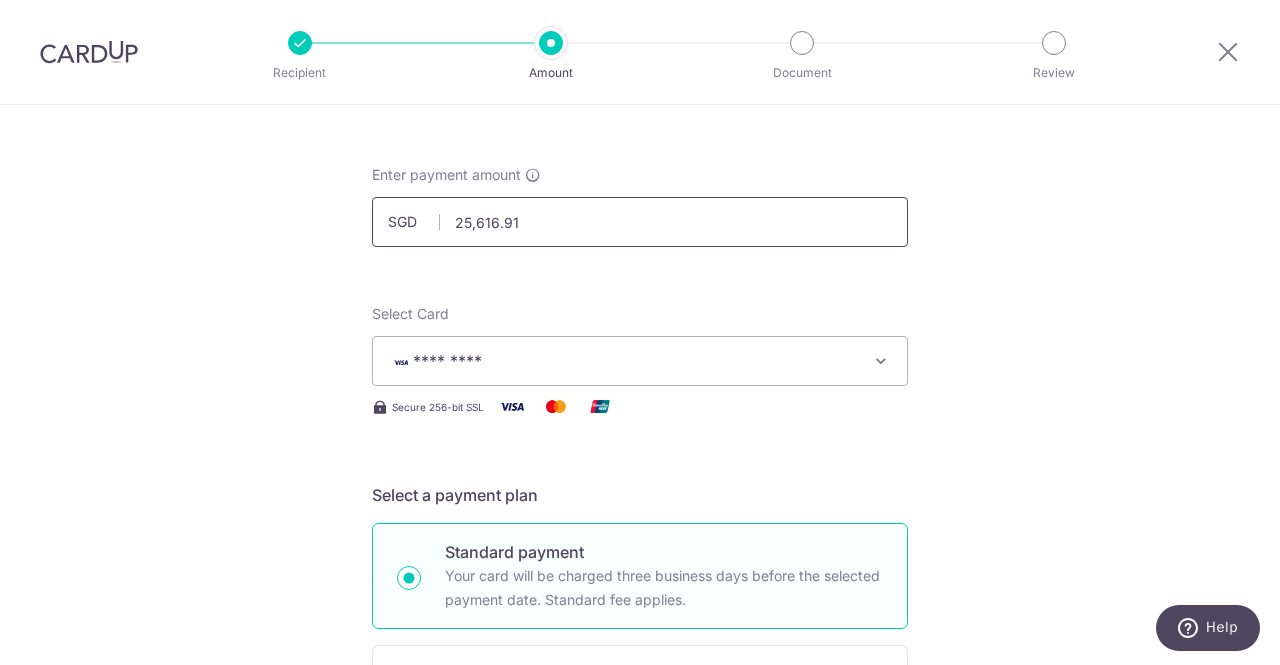 drag, startPoint x: 537, startPoint y: 228, endPoint x: 360, endPoint y: 242, distance: 177.55281 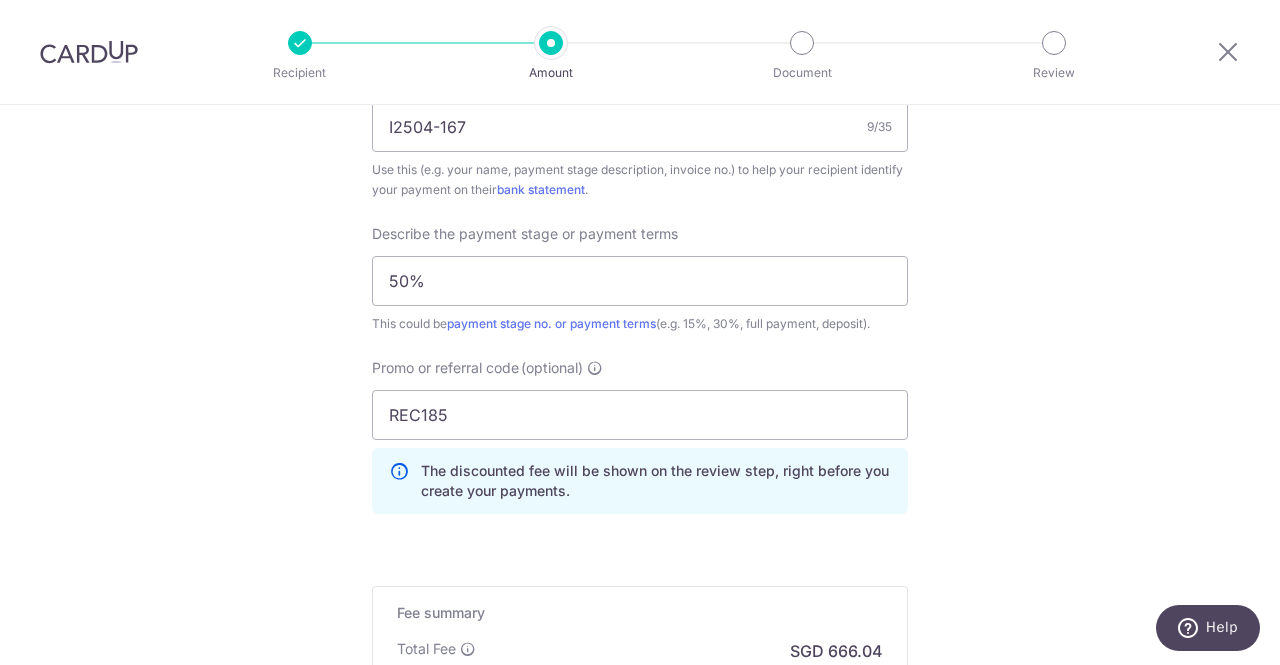 scroll, scrollTop: 1468, scrollLeft: 0, axis: vertical 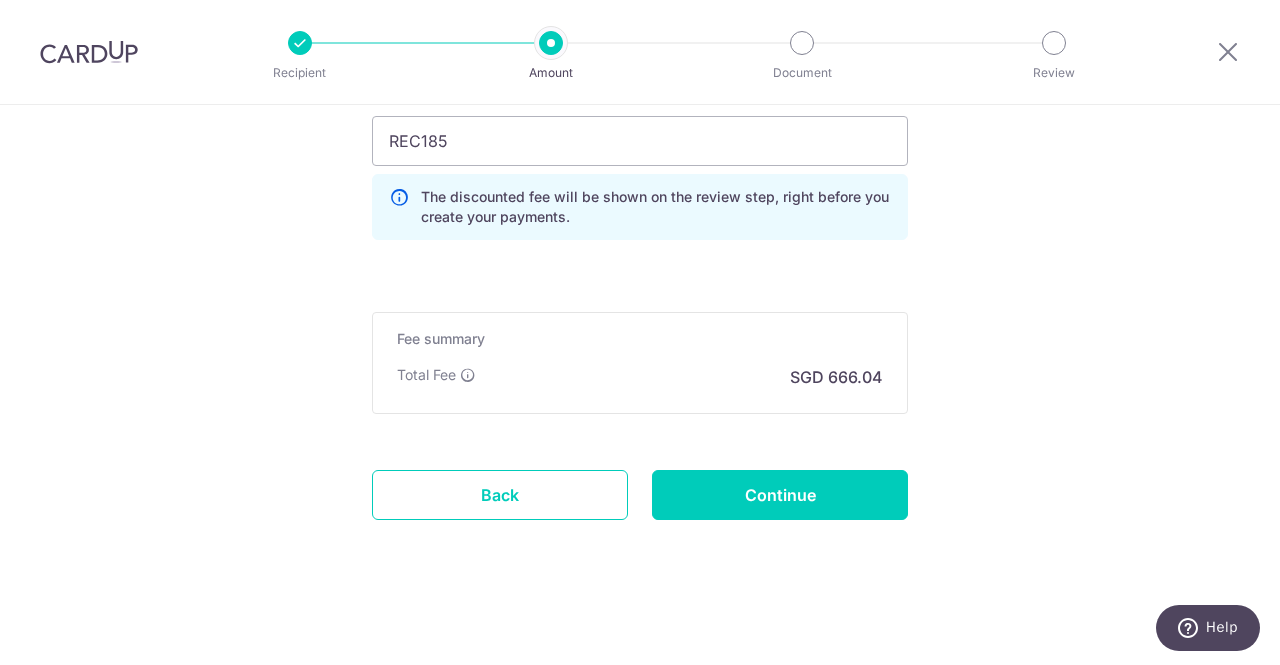 type on "10,000.00" 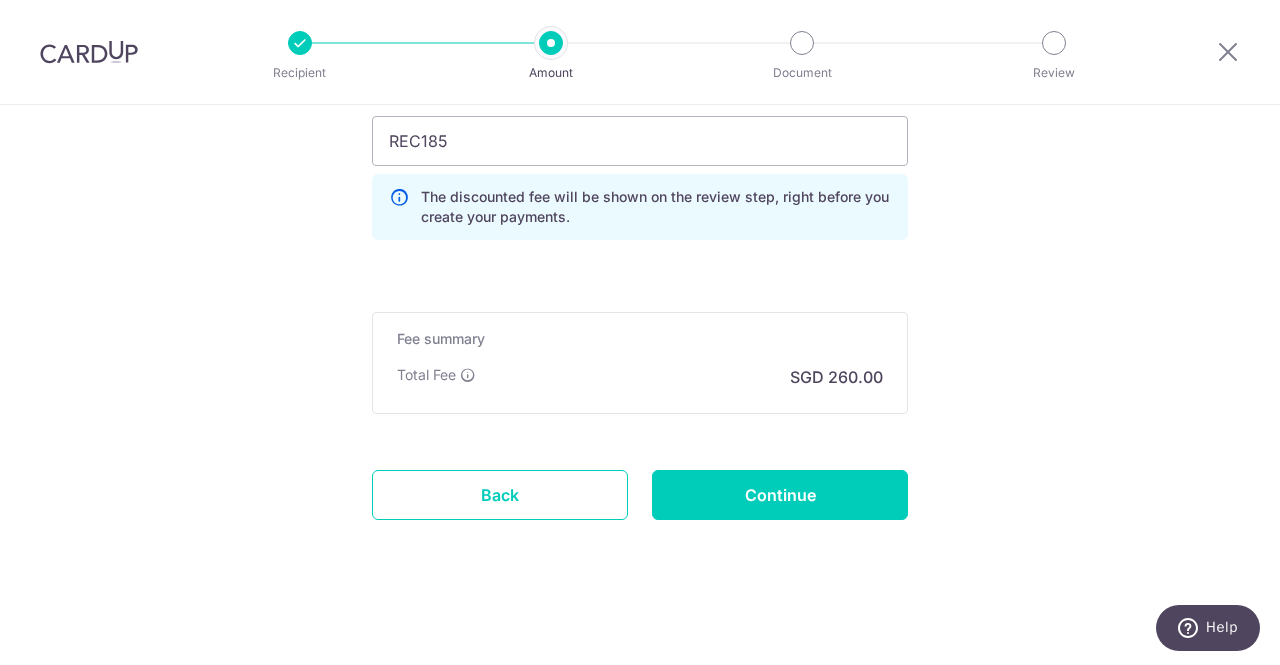 click on "Enter payment amount
SGD
10,000.00
10000.00
Select Card
**** 0445
Add credit card
Your Cards
**** 0445
**** 6100
Secure 256-bit SSL
Text
New card details
Card
Secure 256-bit SSL" at bounding box center (640, -328) 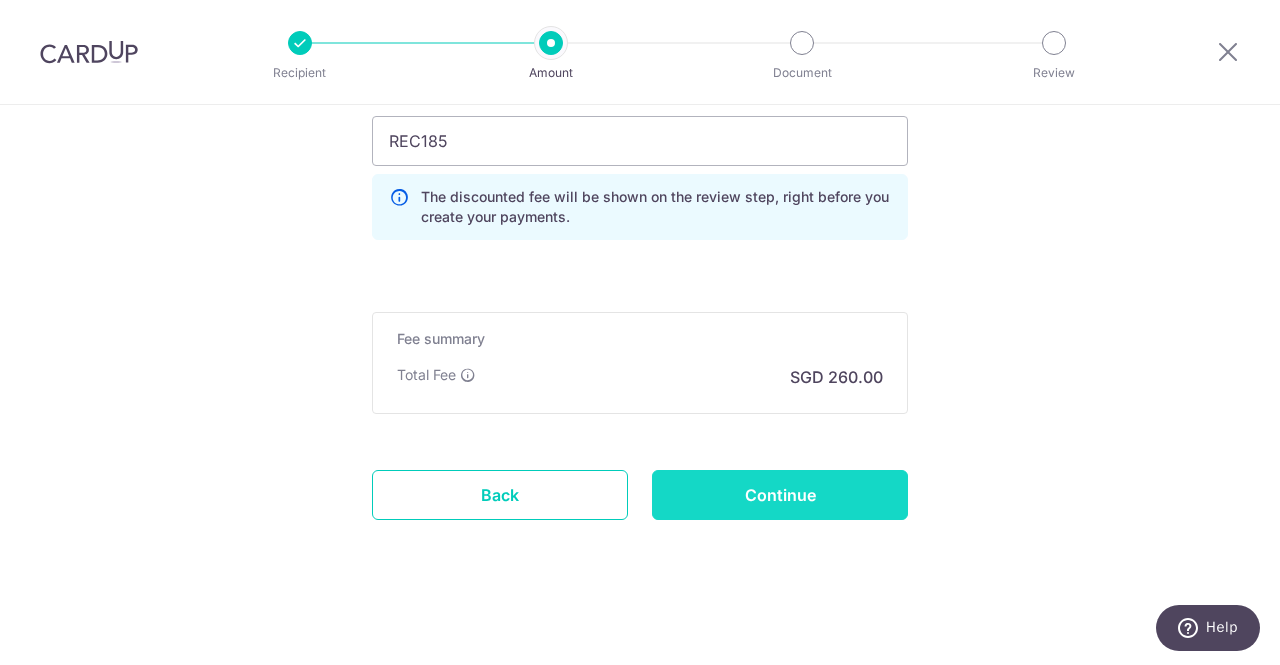click on "Continue" at bounding box center (780, 495) 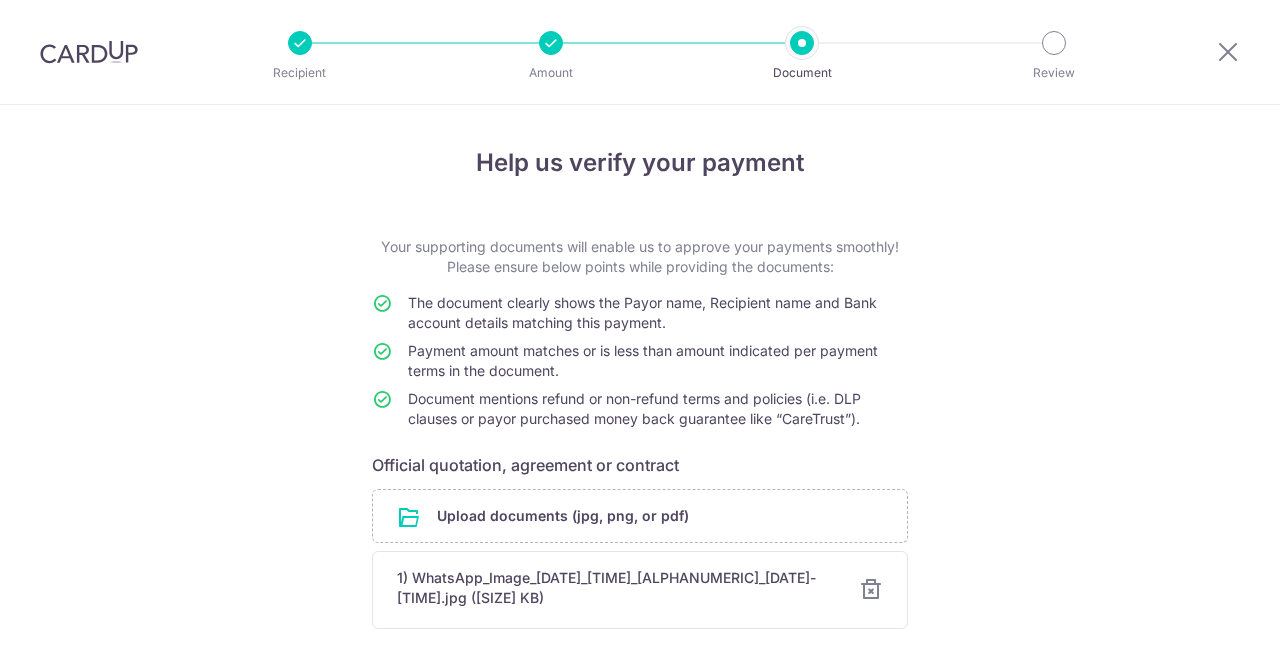scroll, scrollTop: 0, scrollLeft: 0, axis: both 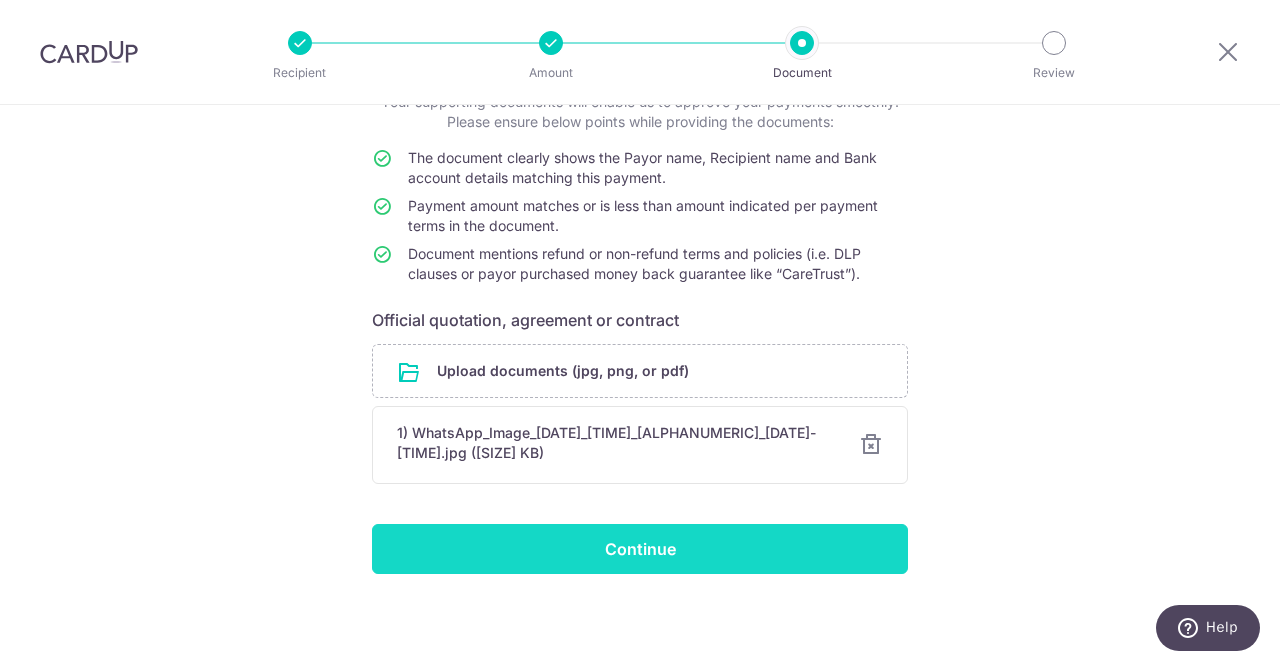 click on "Continue" at bounding box center (640, 549) 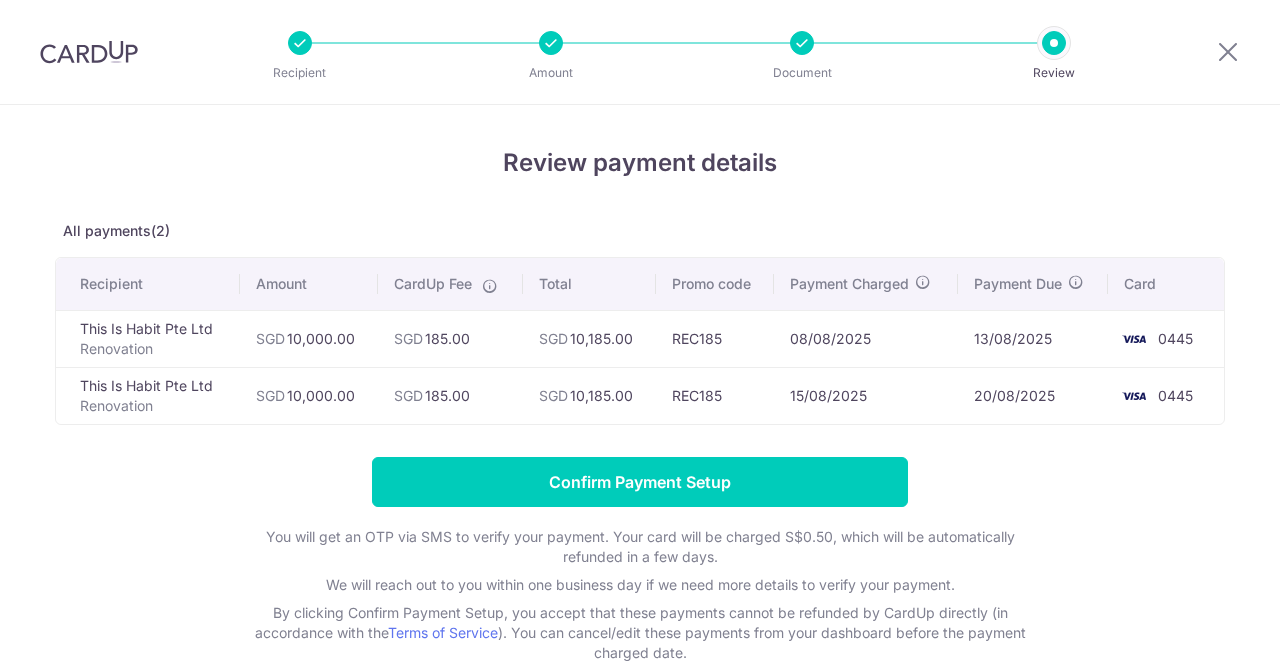 scroll, scrollTop: 0, scrollLeft: 0, axis: both 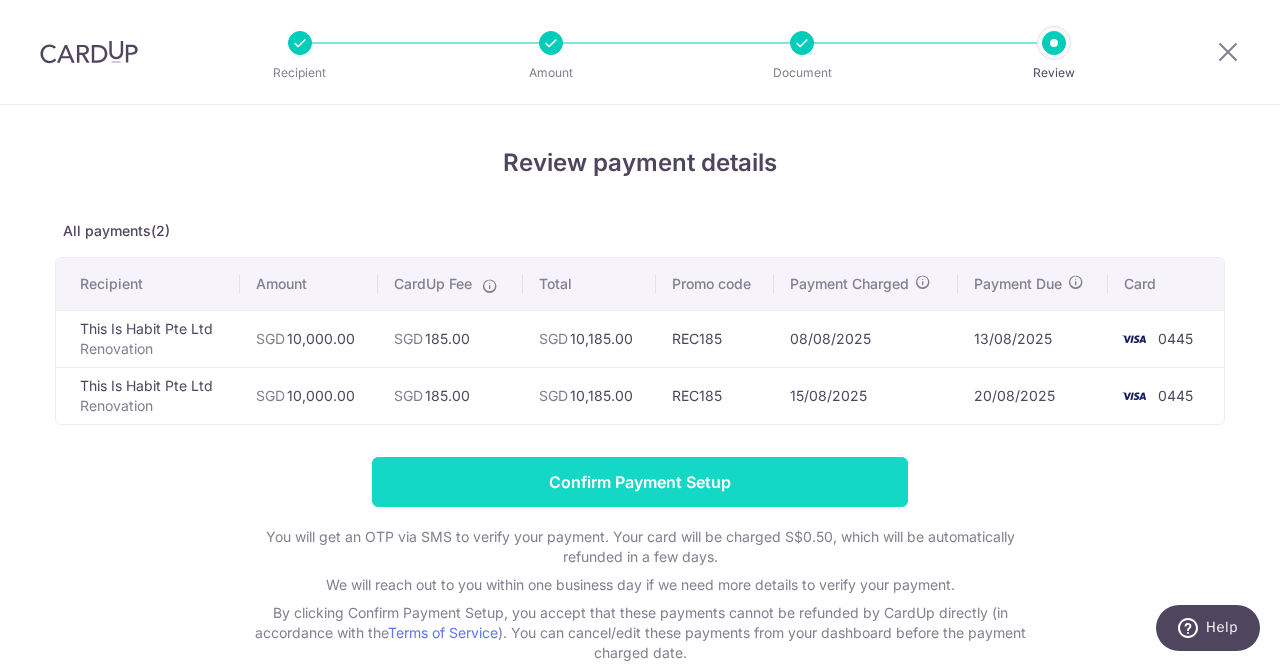 click on "Confirm Payment Setup" at bounding box center (640, 482) 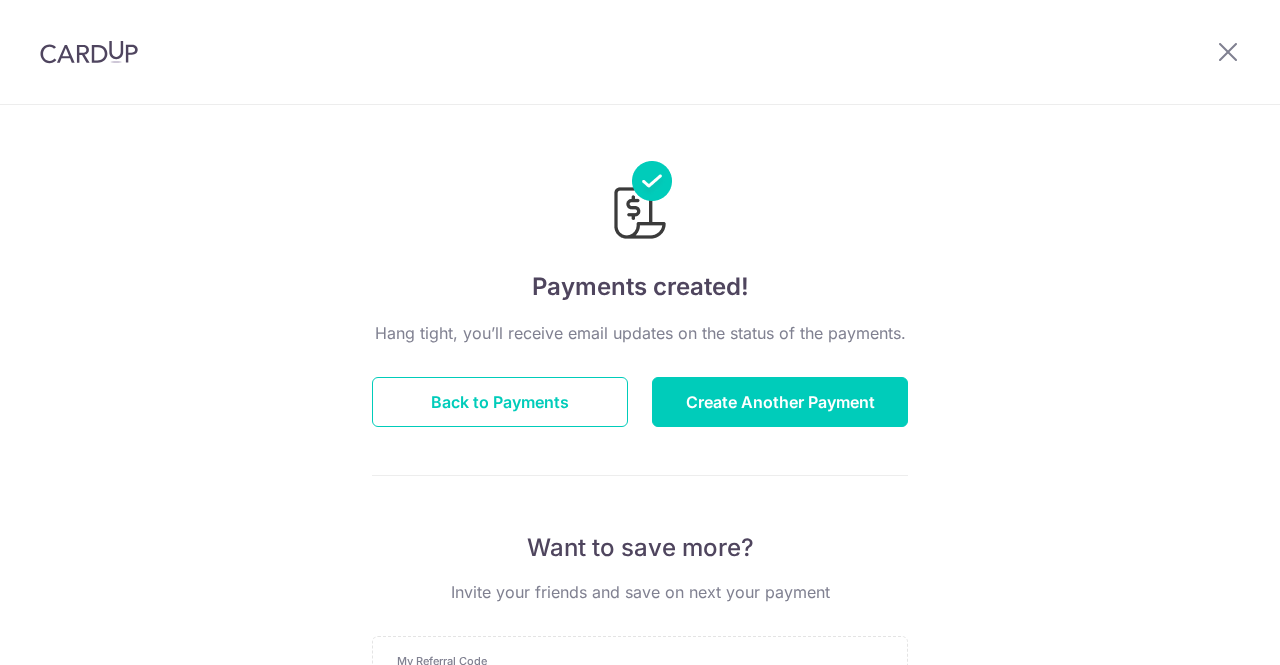 scroll, scrollTop: 0, scrollLeft: 0, axis: both 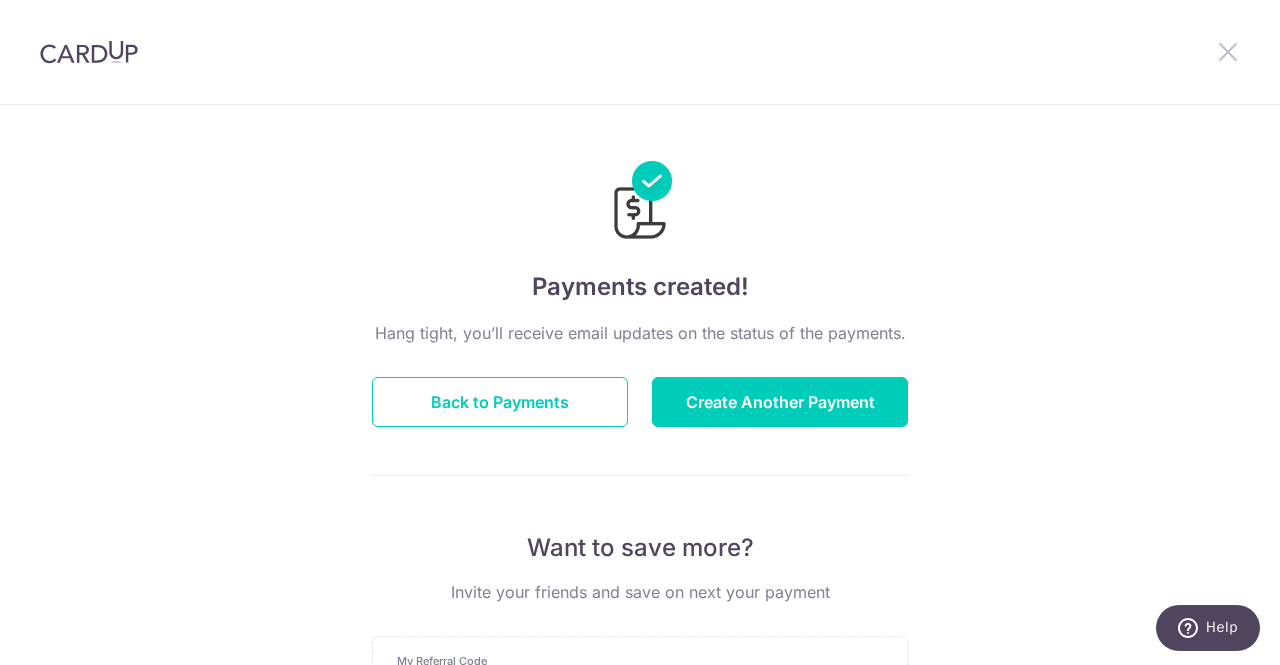 click at bounding box center [1228, 51] 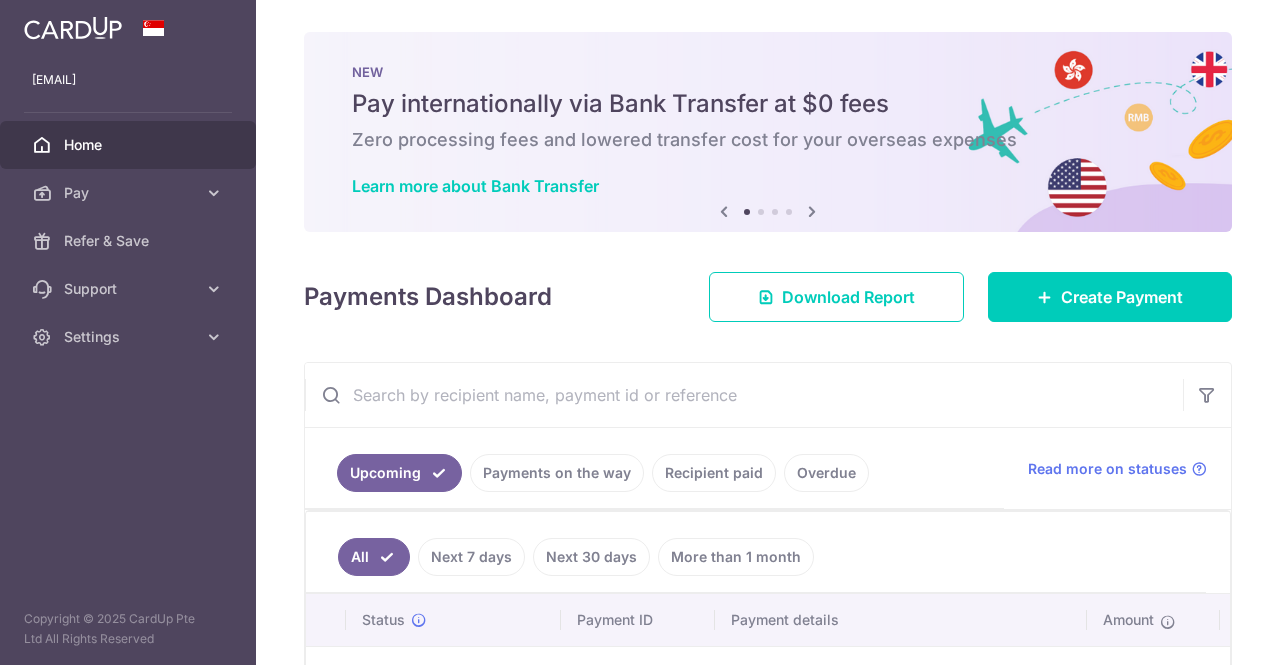 scroll, scrollTop: 0, scrollLeft: 0, axis: both 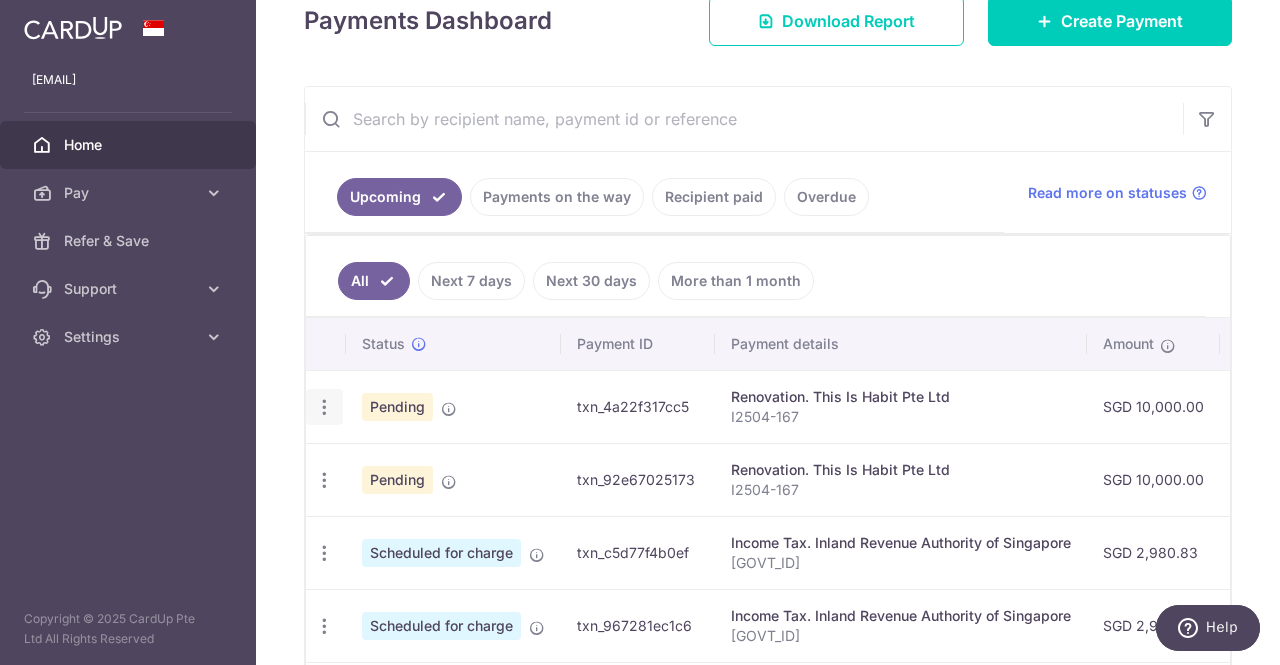 click at bounding box center [324, 407] 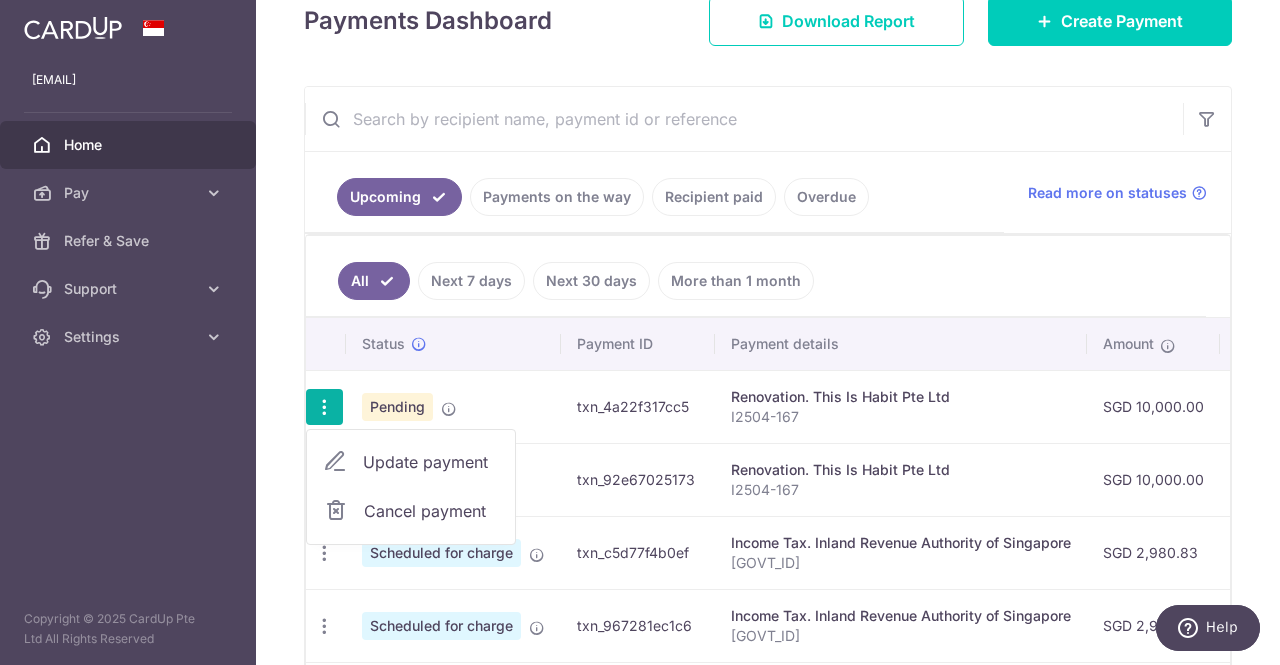click on "Cancel payment" at bounding box center [431, 511] 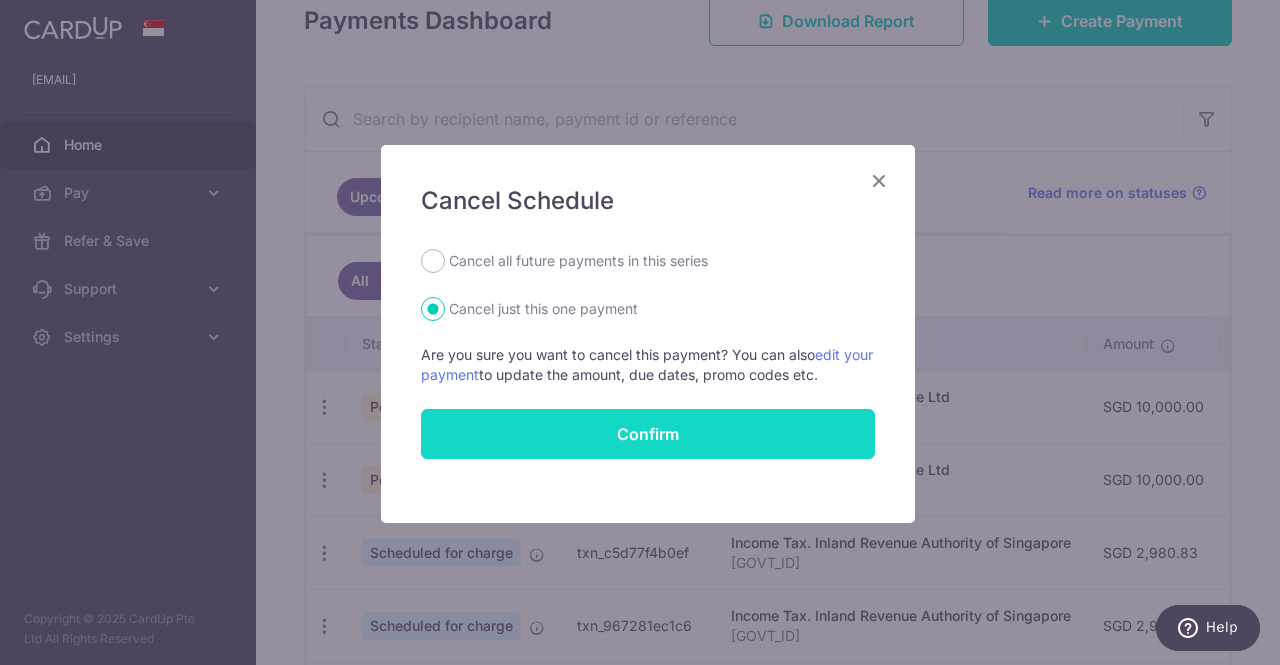 click on "Confirm" at bounding box center [648, 434] 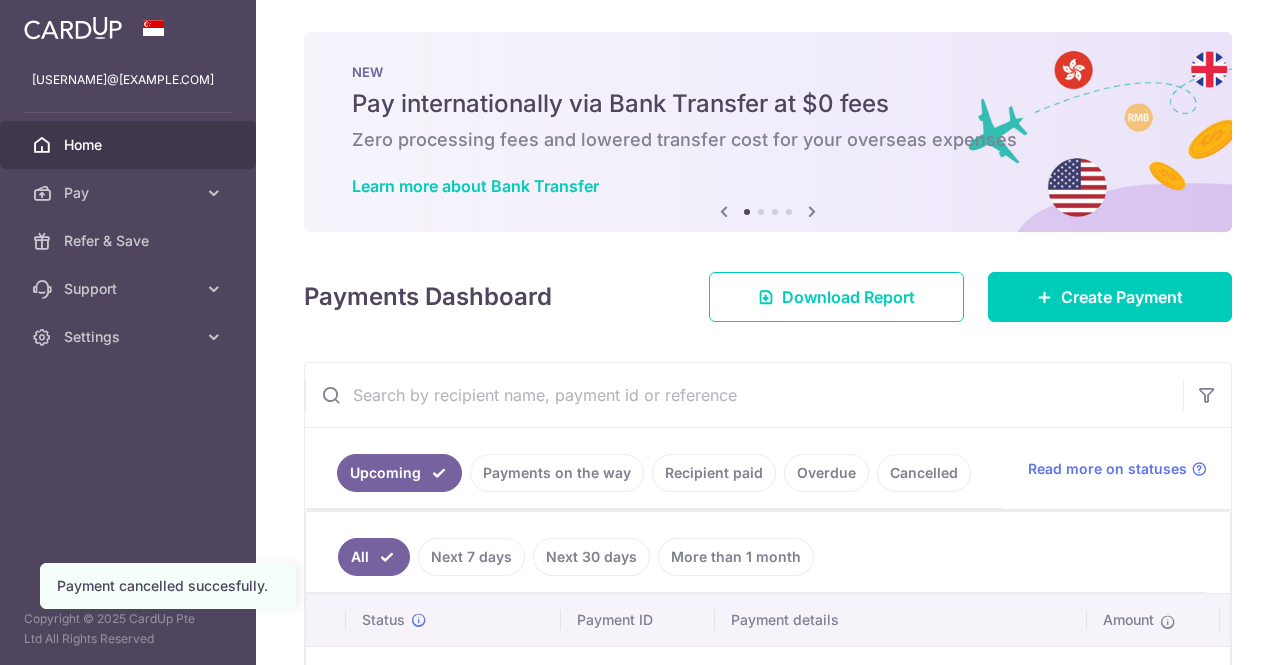 scroll, scrollTop: 0, scrollLeft: 0, axis: both 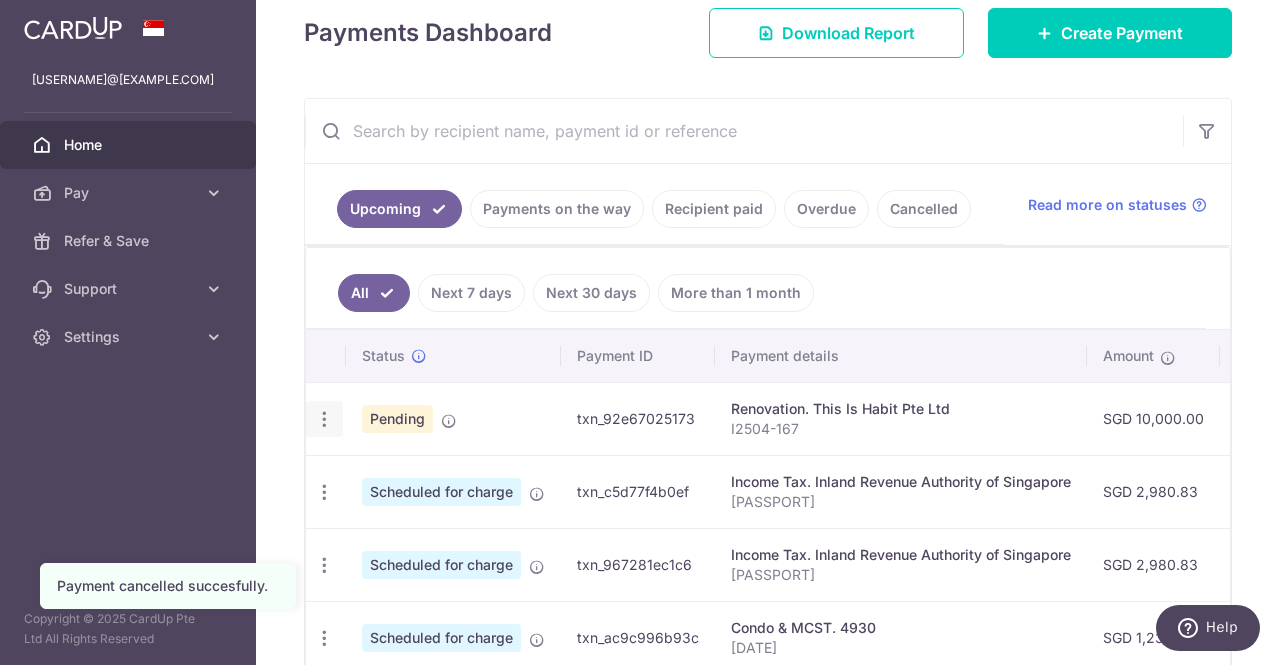 click at bounding box center (324, 419) 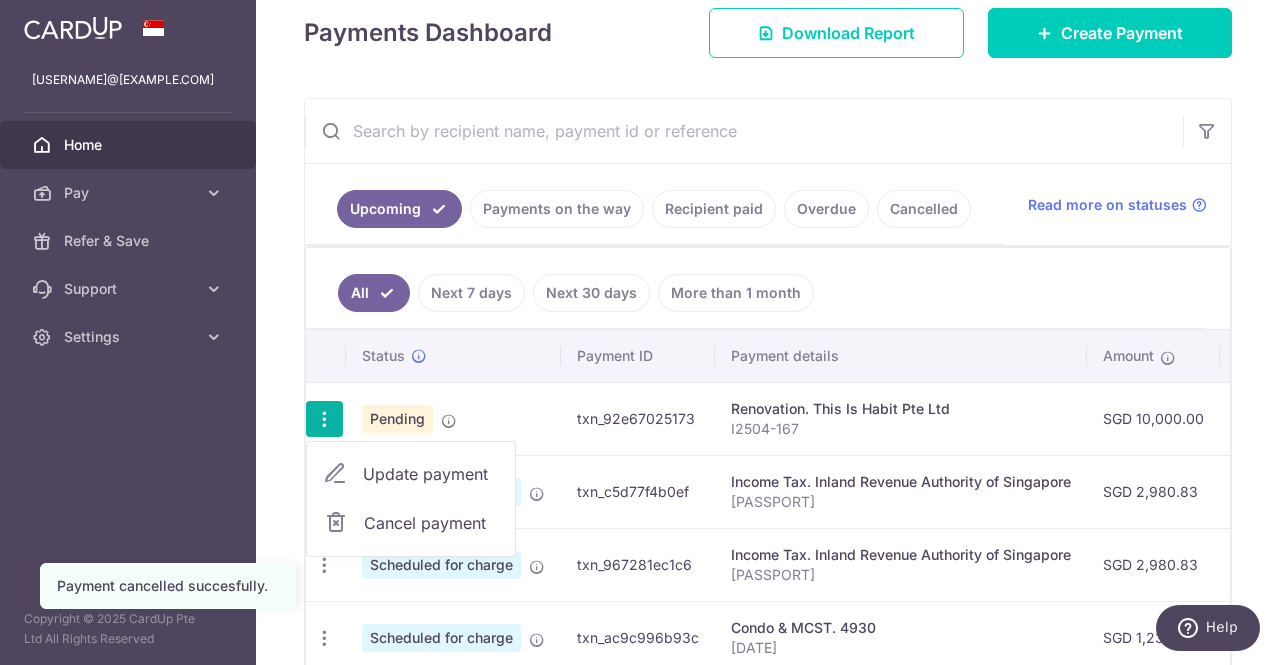 click on "Cancel payment" at bounding box center (431, 523) 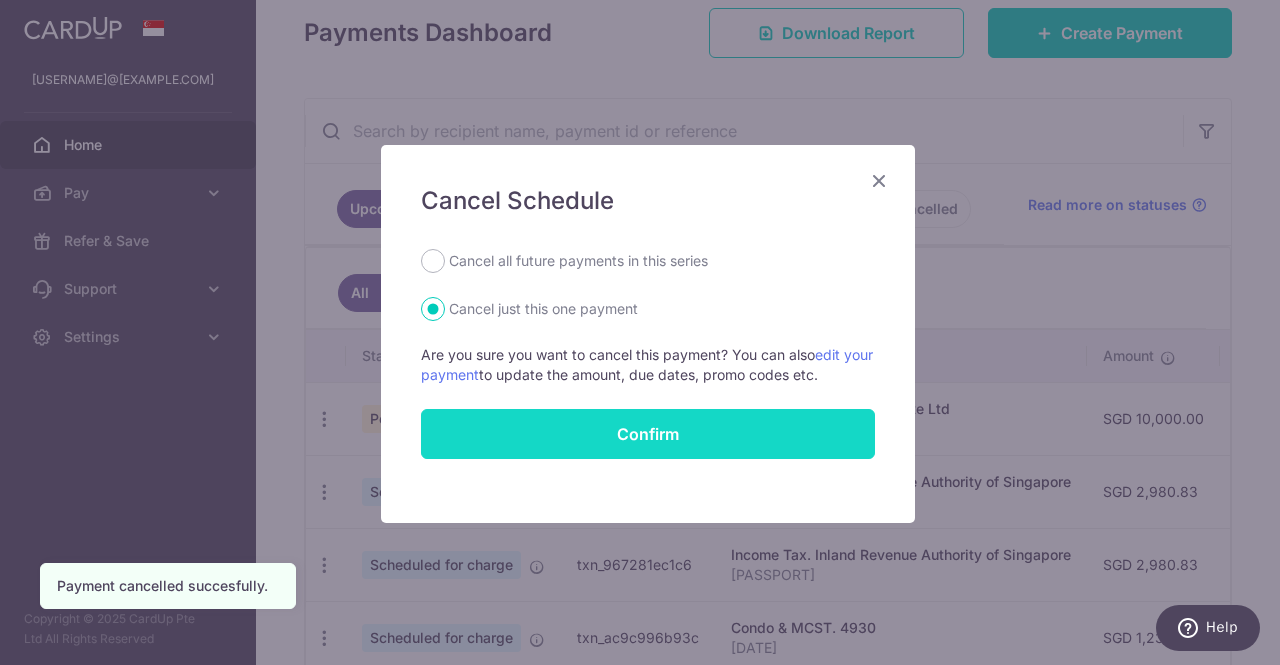 click on "Confirm" at bounding box center (648, 434) 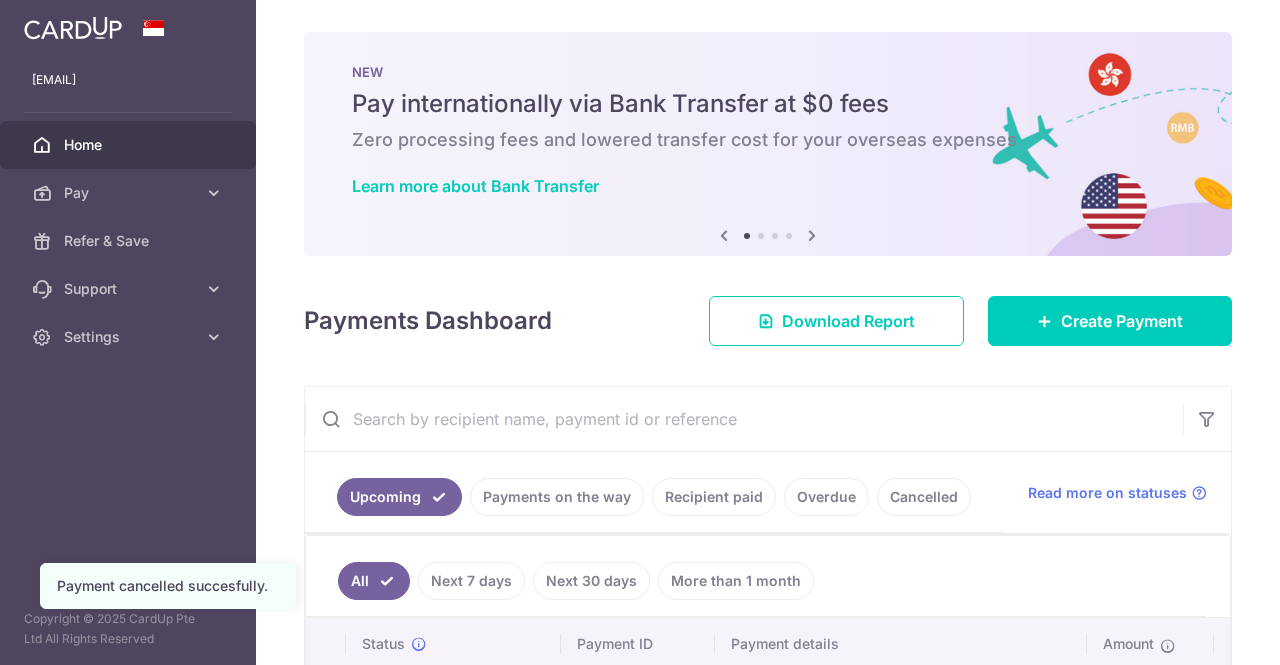 scroll, scrollTop: 0, scrollLeft: 0, axis: both 